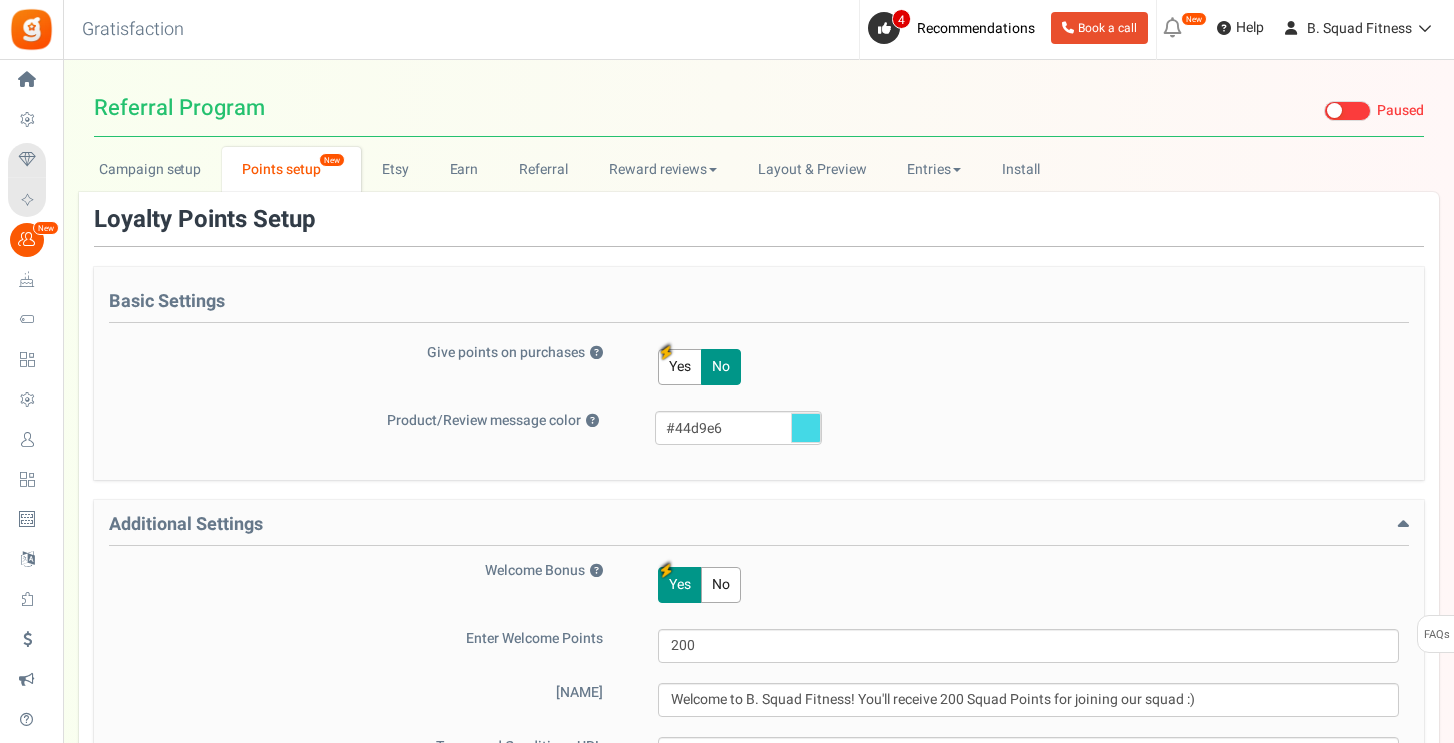 click at bounding box center [1422, 28] 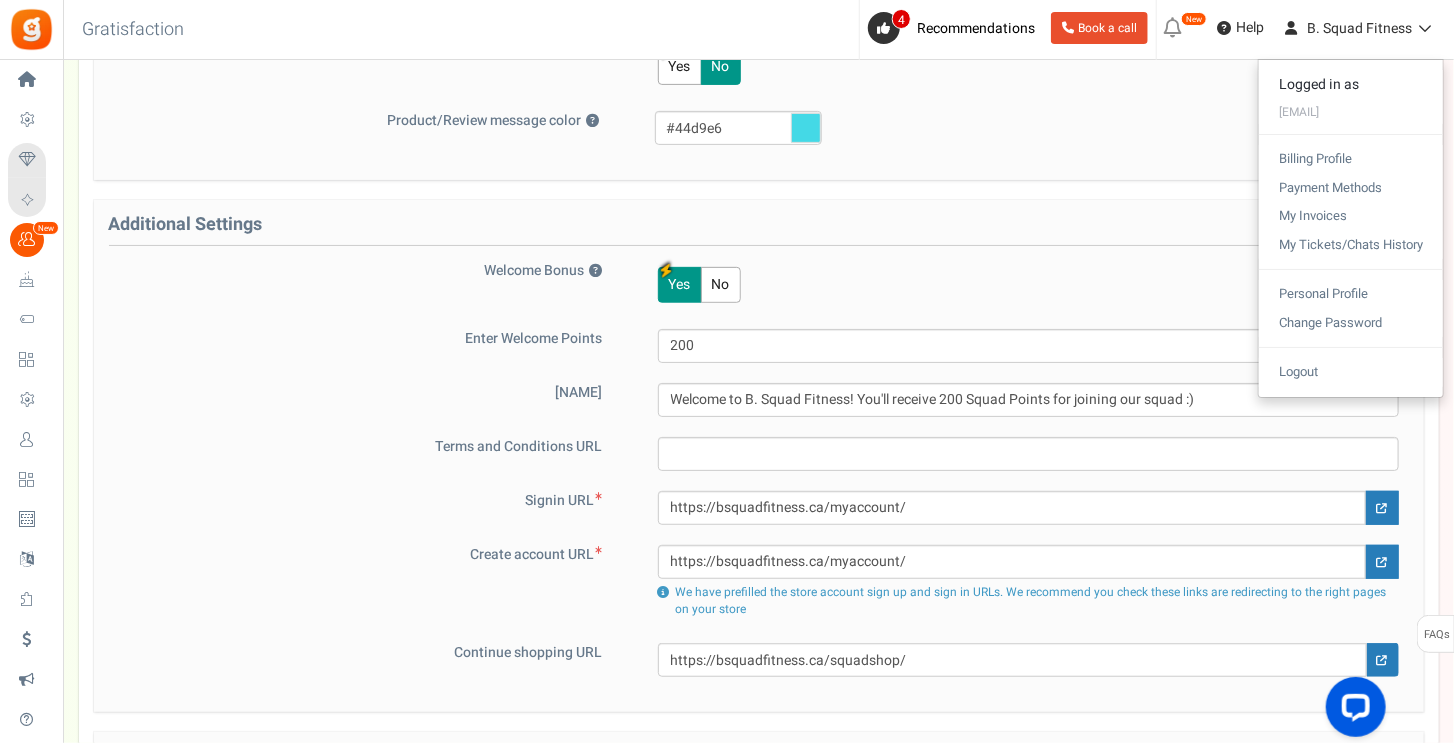 scroll, scrollTop: 300, scrollLeft: 0, axis: vertical 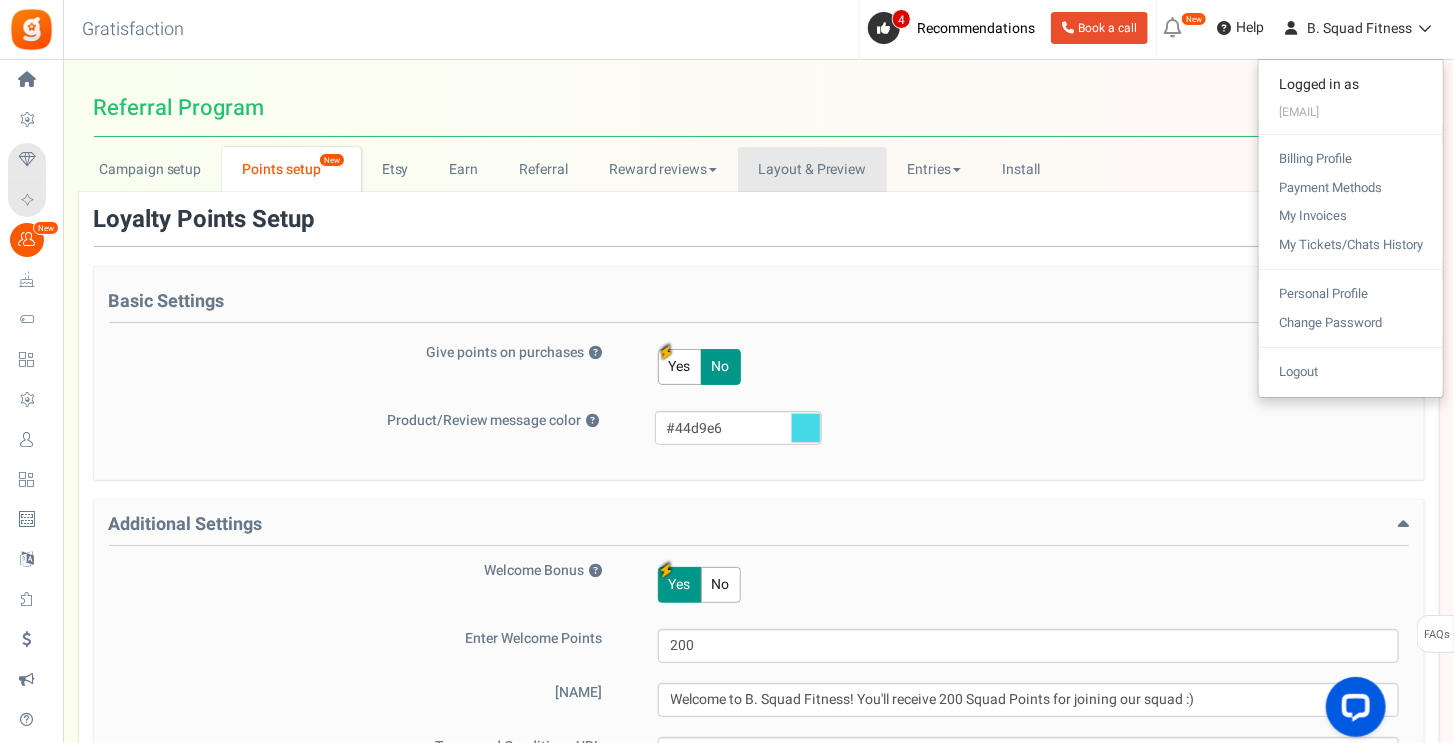 click on "Layout & Preview" at bounding box center (812, 169) 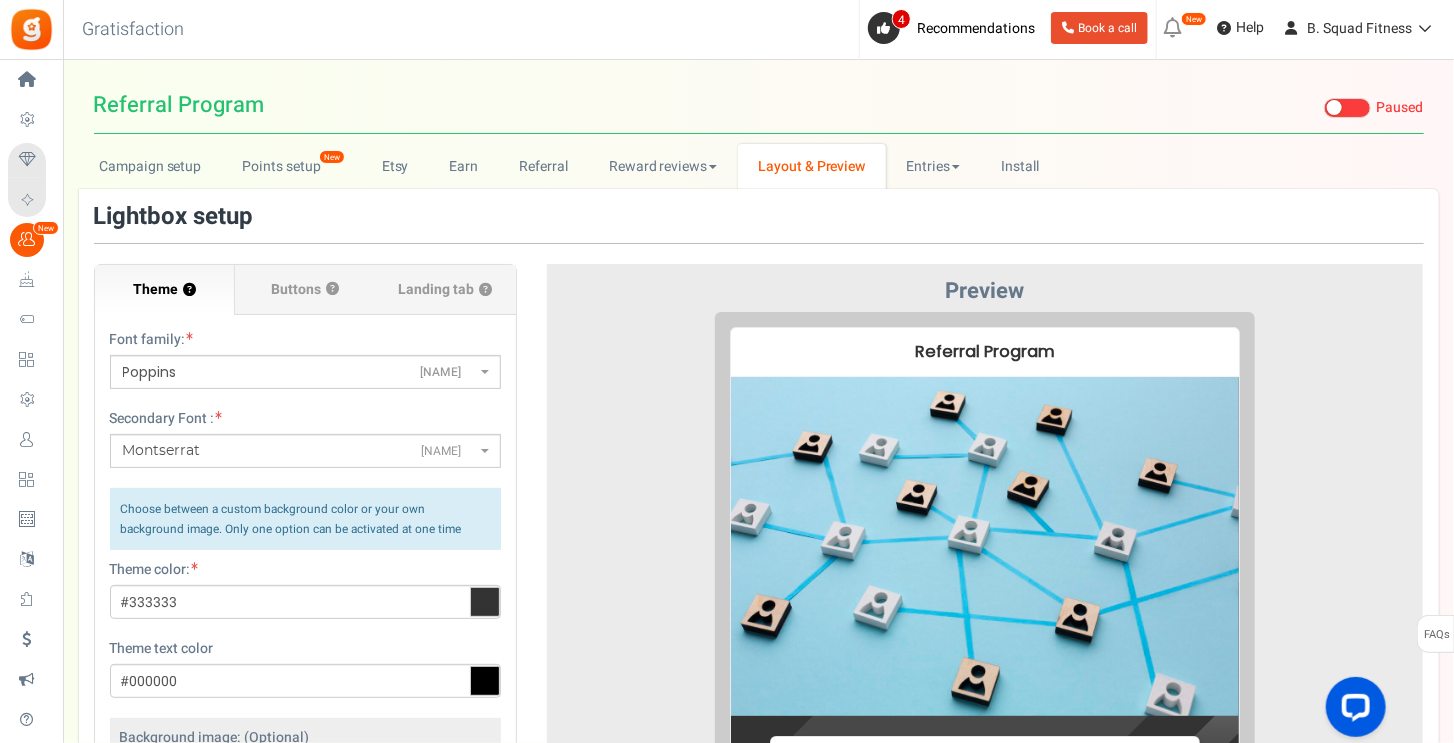 scroll, scrollTop: 0, scrollLeft: 0, axis: both 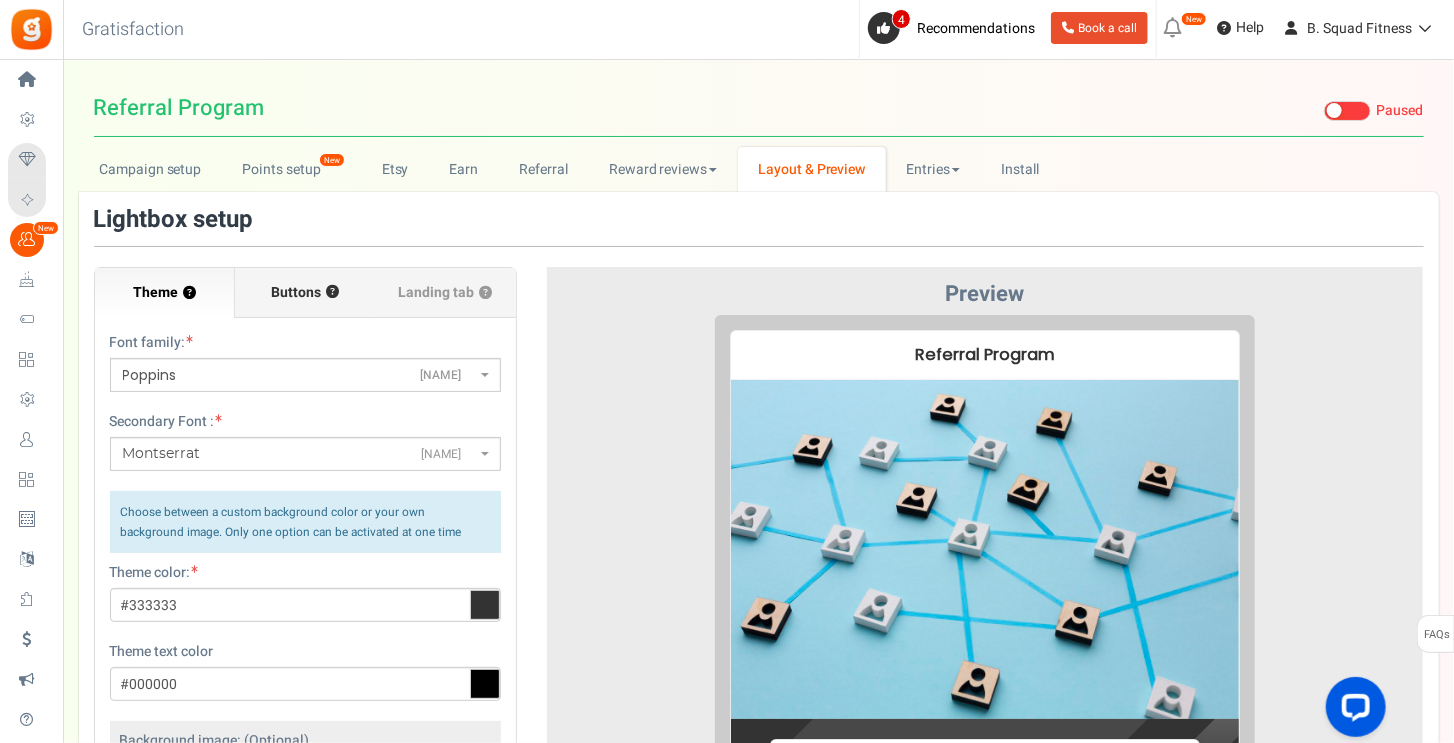 click on "Buttons" at bounding box center [296, 293] 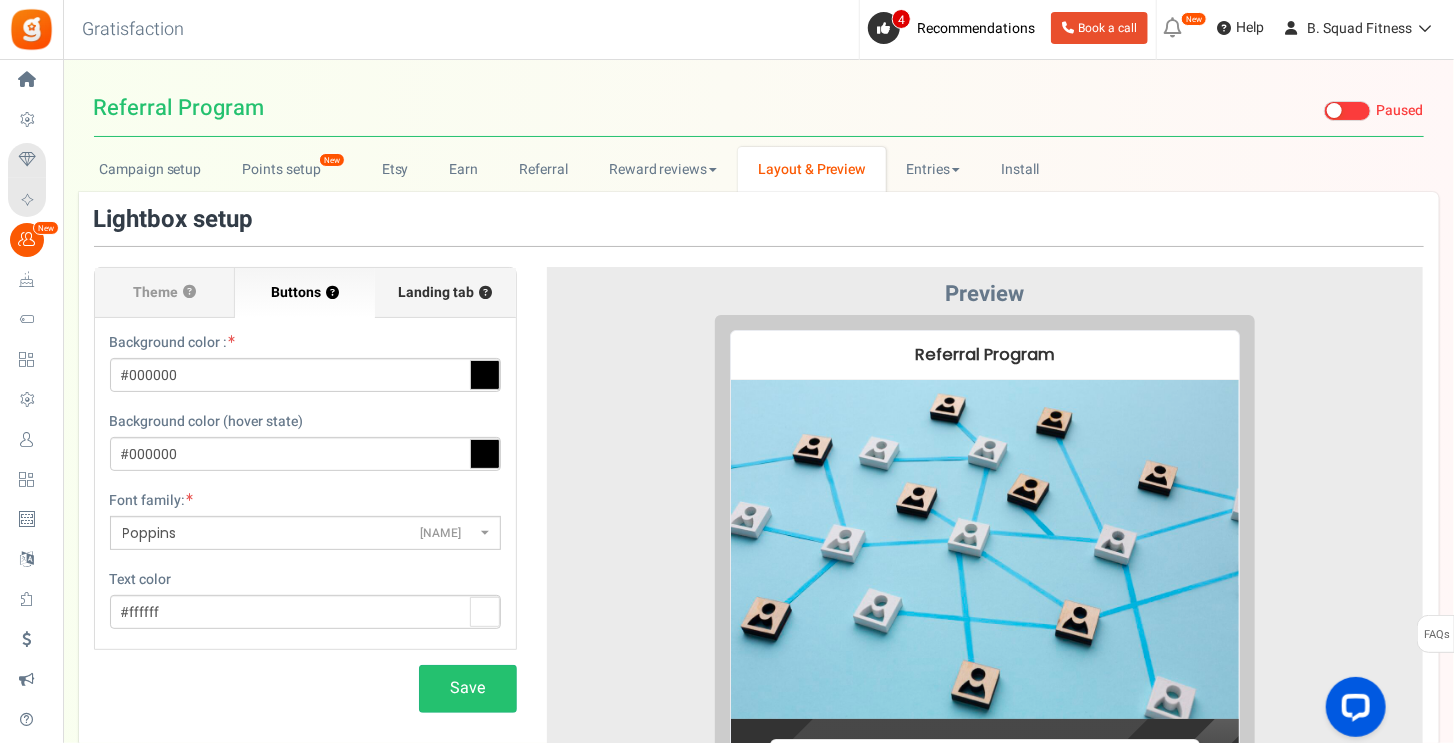 click on "Landing tab  ?" at bounding box center (446, 293) 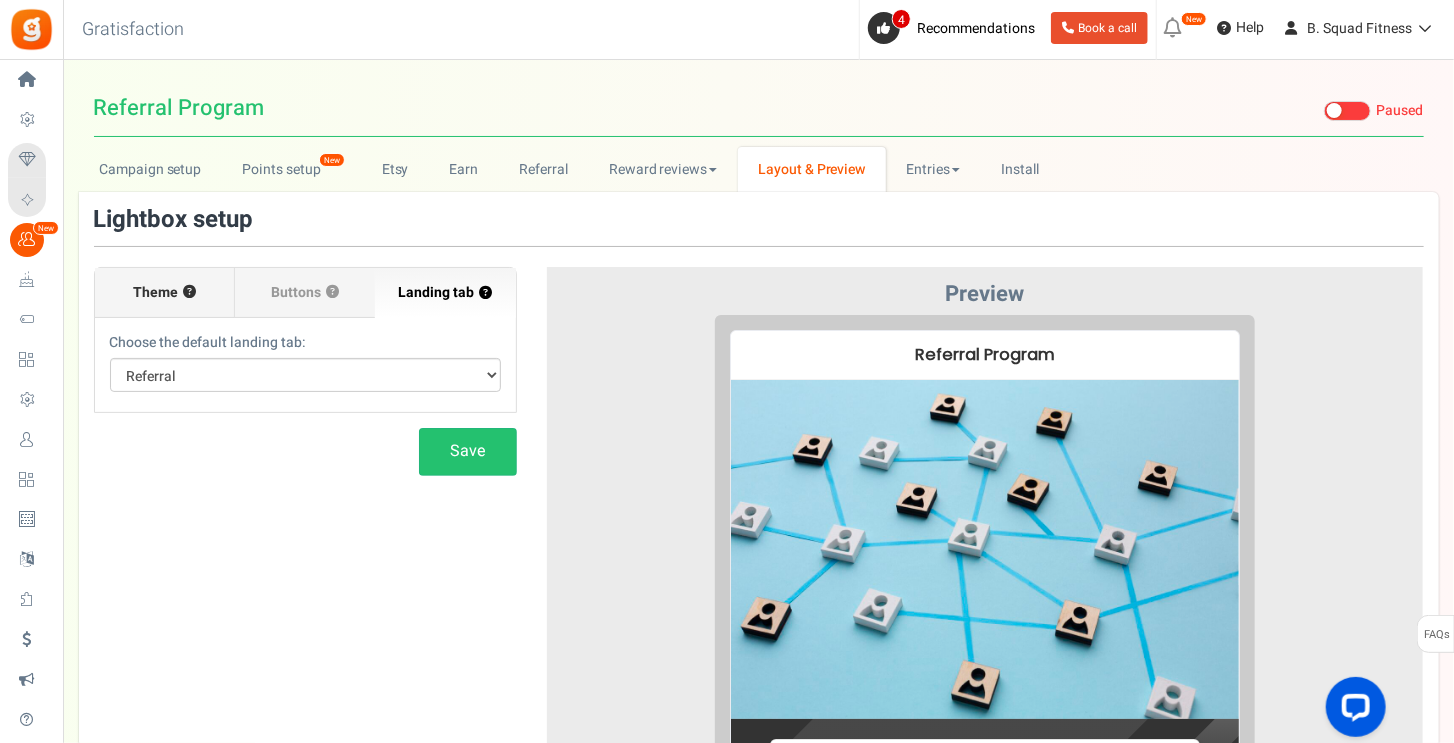 click on "Theme" at bounding box center (155, 293) 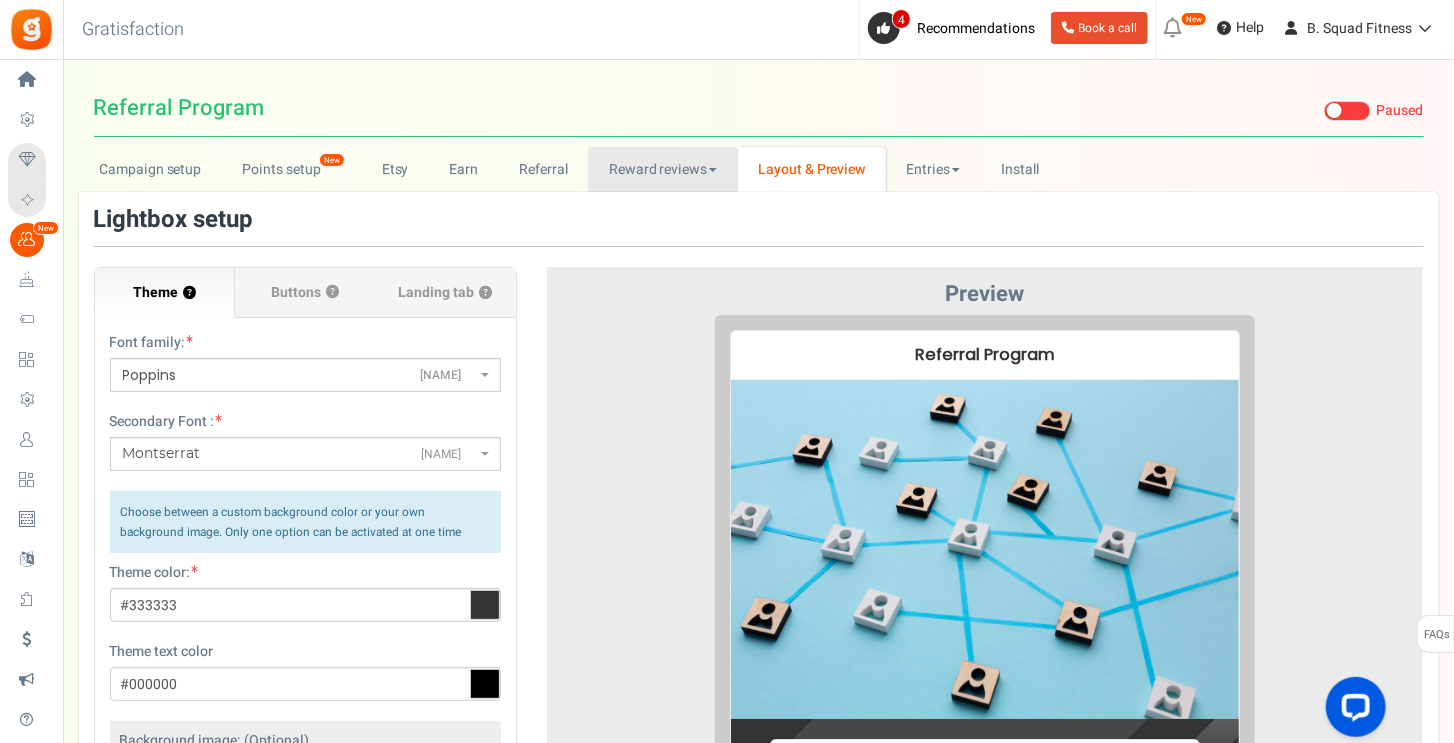 click on "Reward reviews" at bounding box center [662, 169] 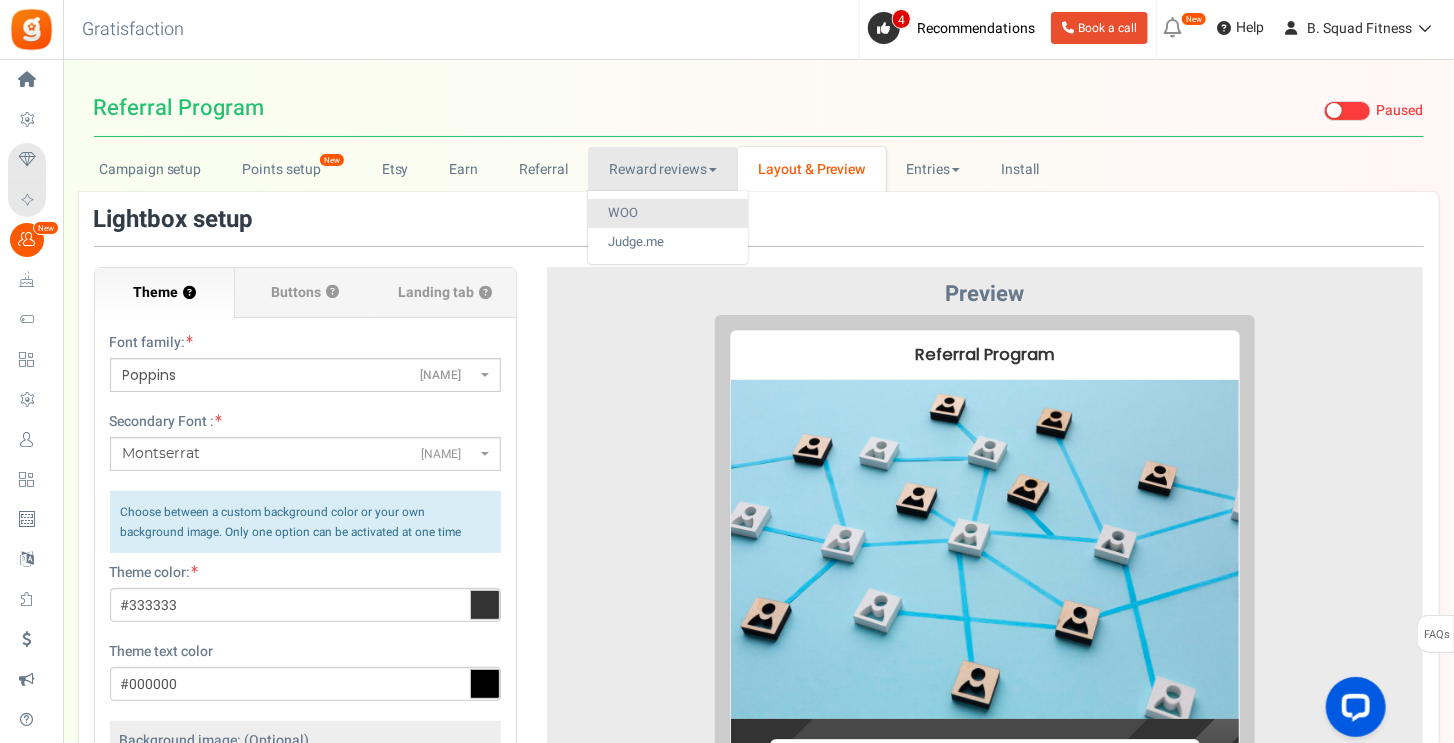 click on "WOO" at bounding box center [668, 213] 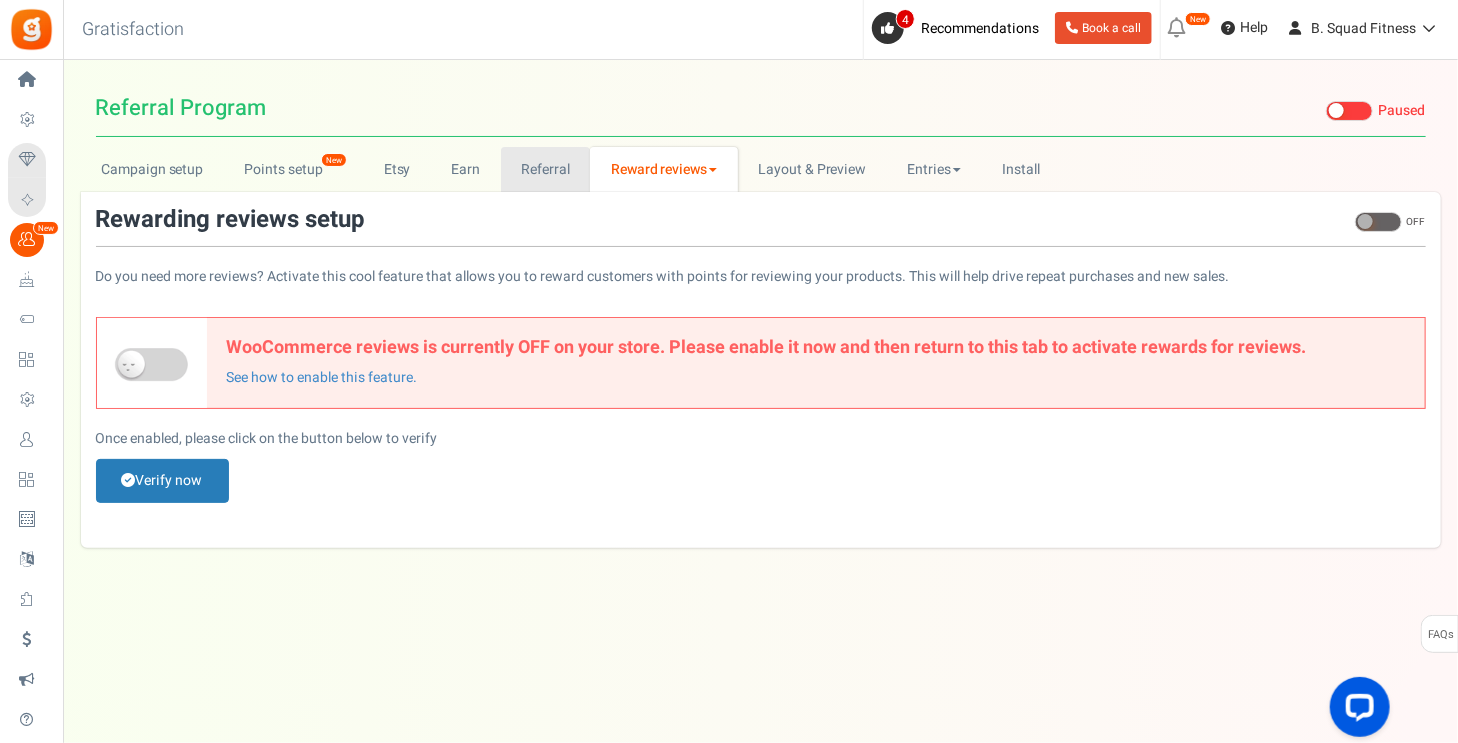 click on "Referral" at bounding box center (546, 169) 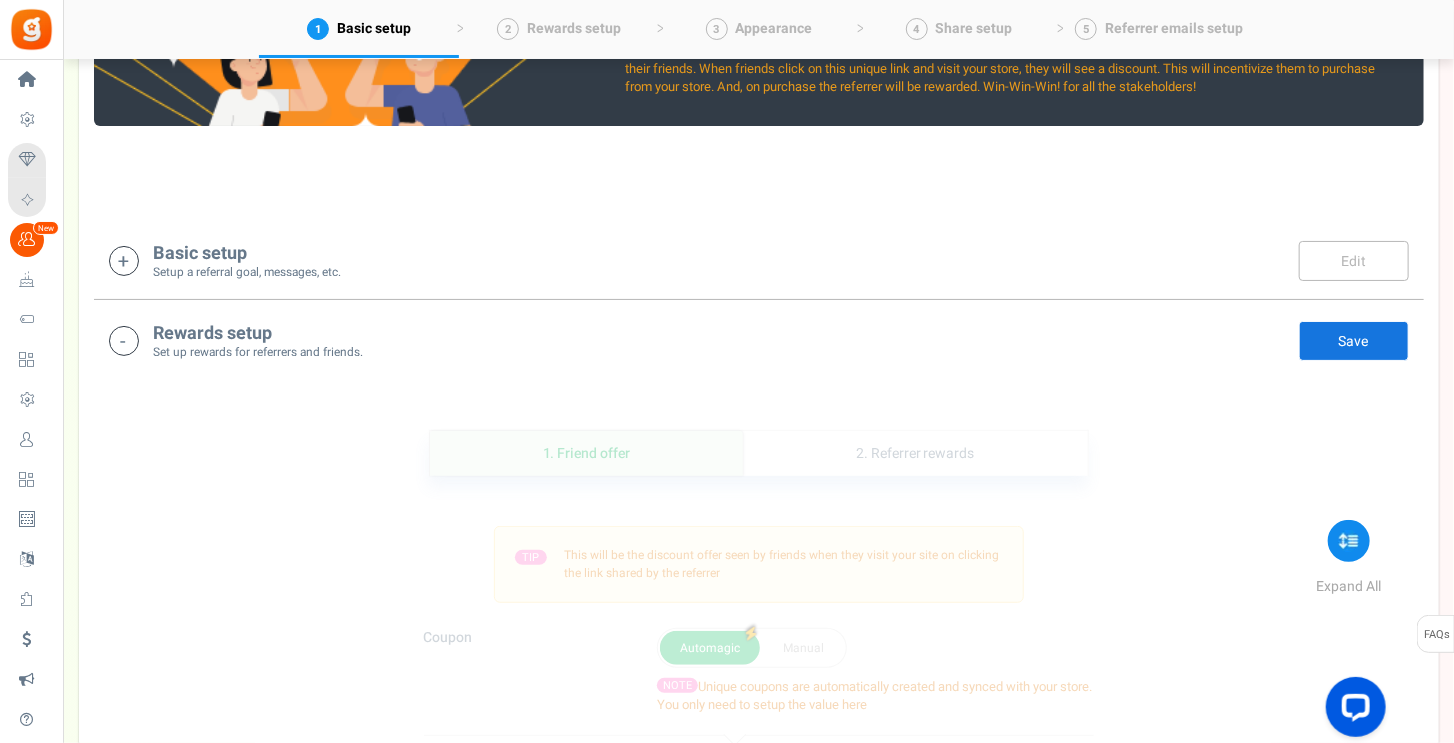 scroll, scrollTop: 200, scrollLeft: 0, axis: vertical 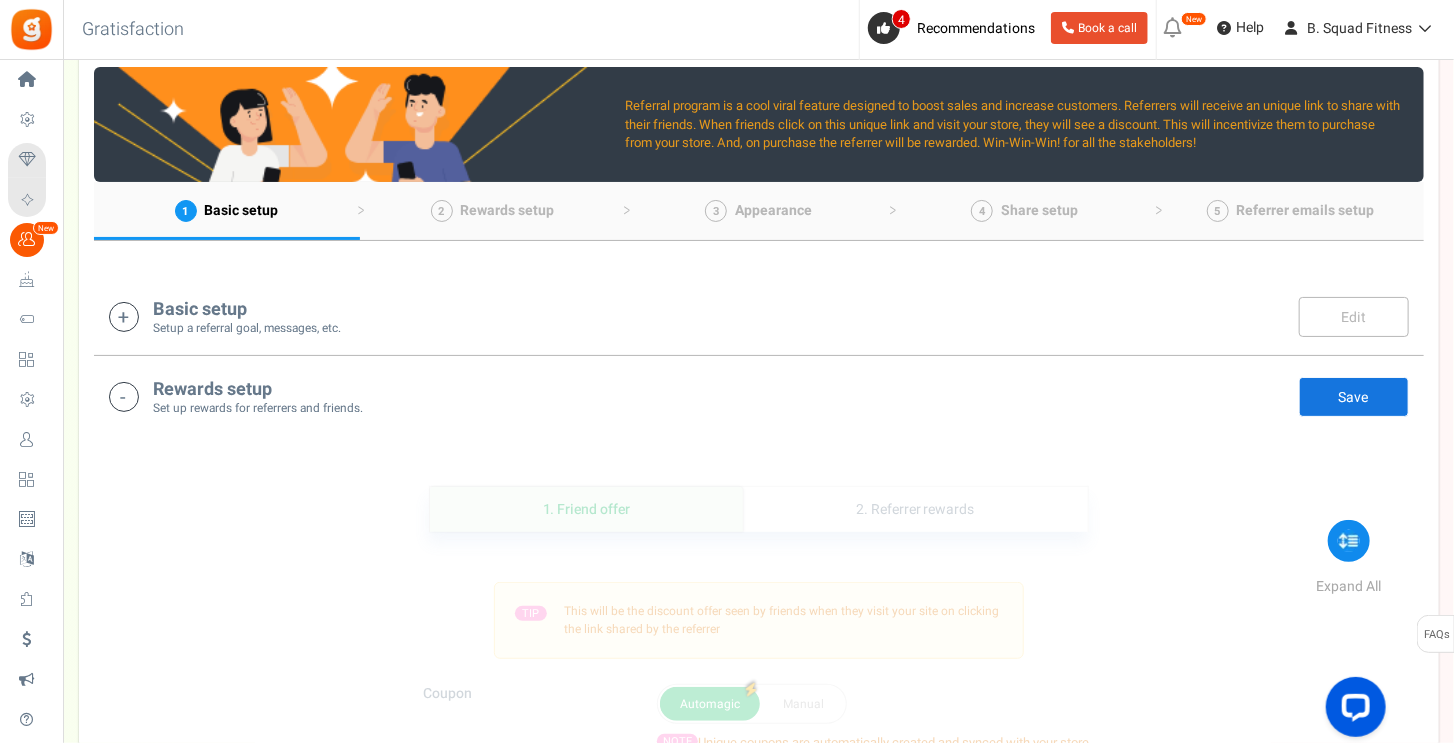 click at bounding box center [124, 317] 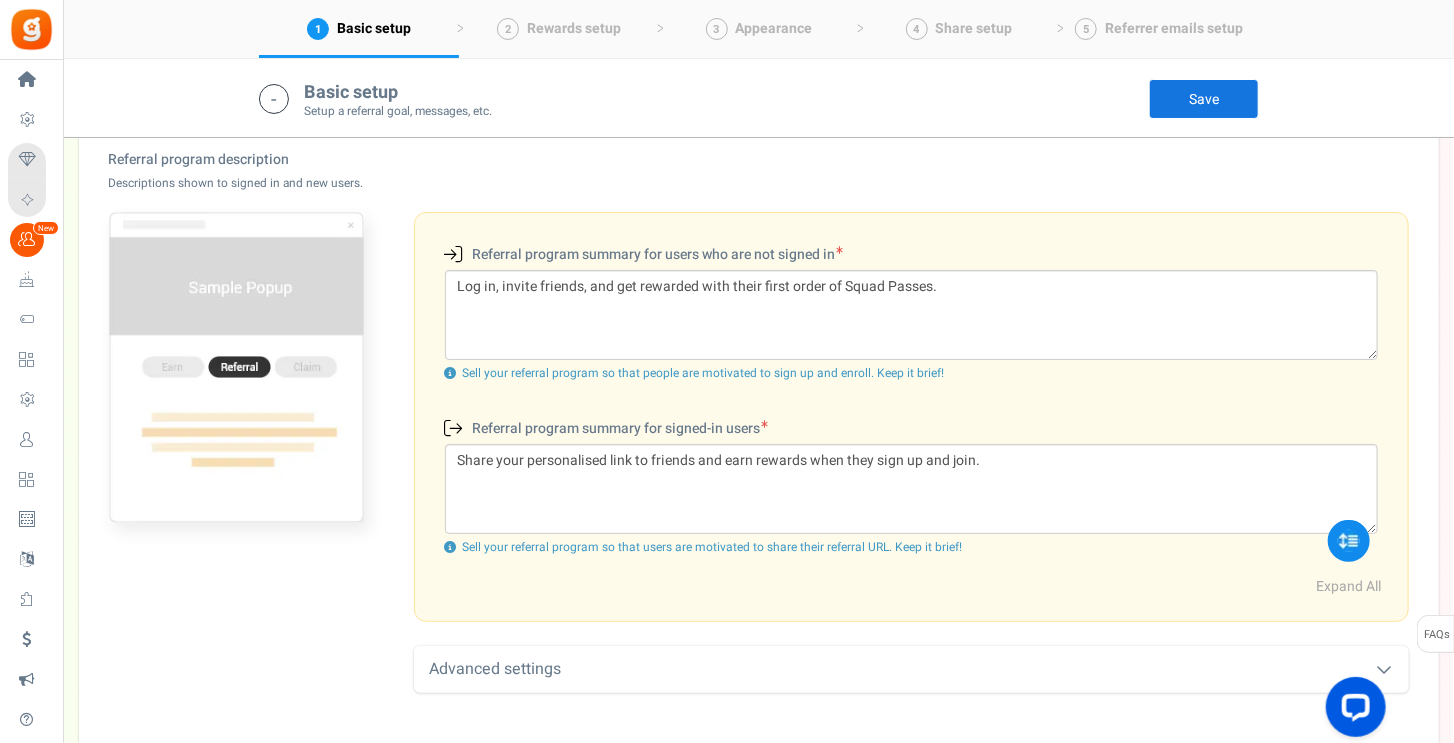 scroll, scrollTop: 818, scrollLeft: 0, axis: vertical 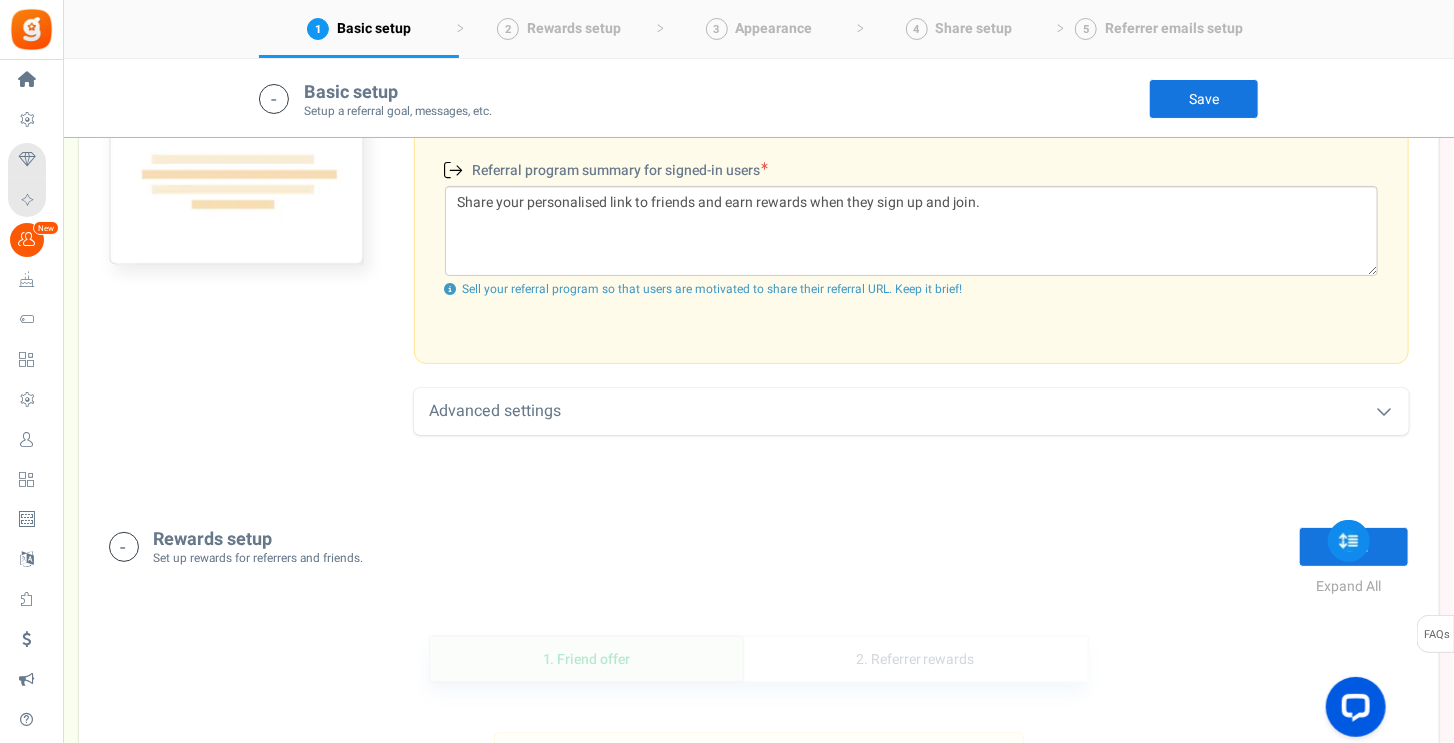click on "Advanced settings" at bounding box center [911, 411] 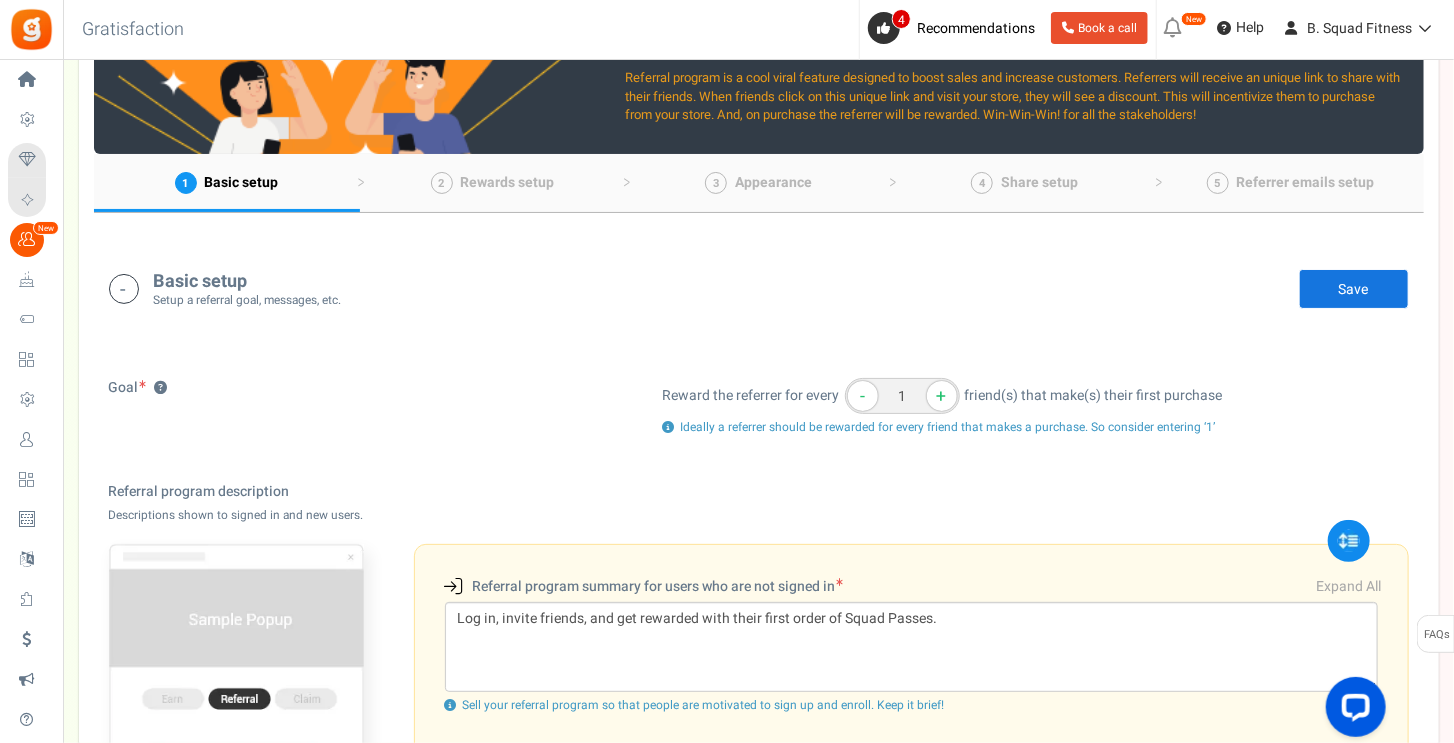scroll, scrollTop: 18, scrollLeft: 0, axis: vertical 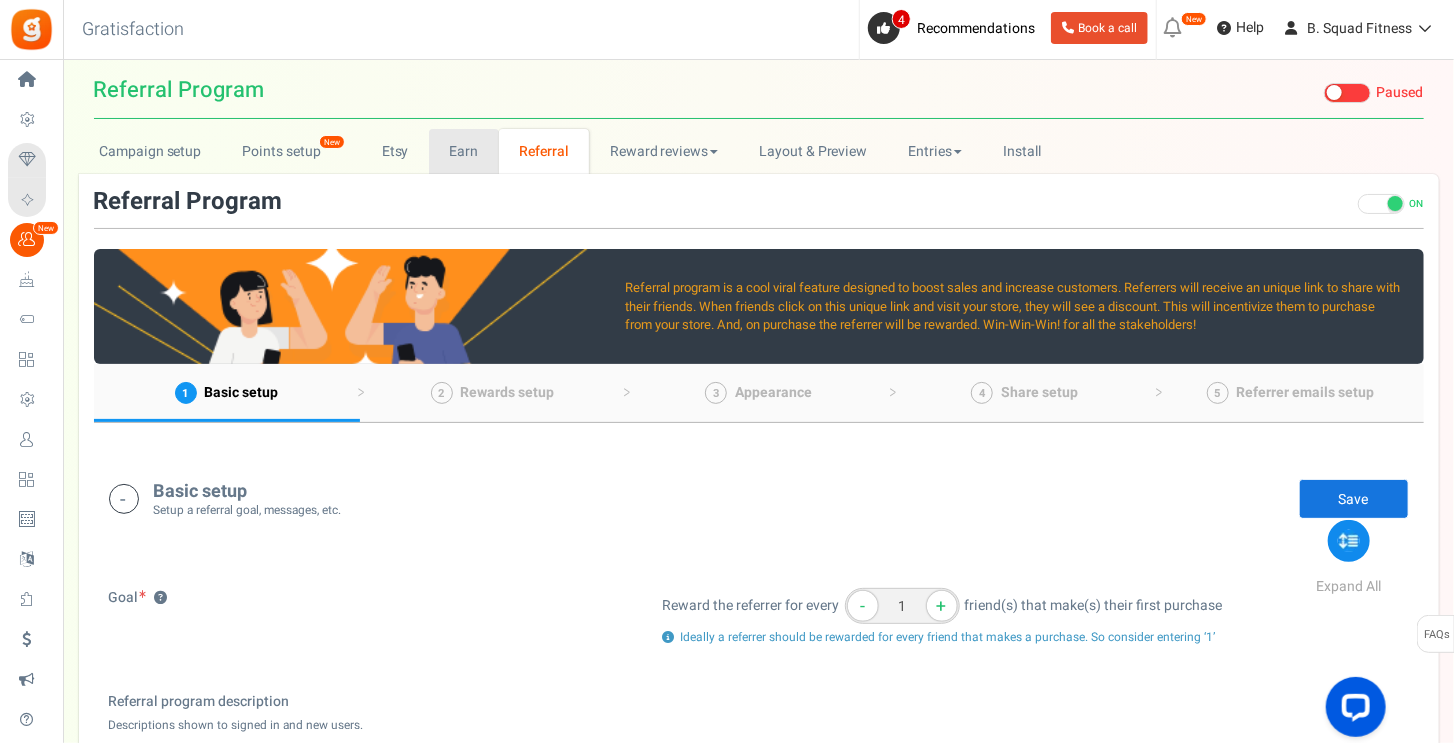 click on "Earn" at bounding box center [464, 151] 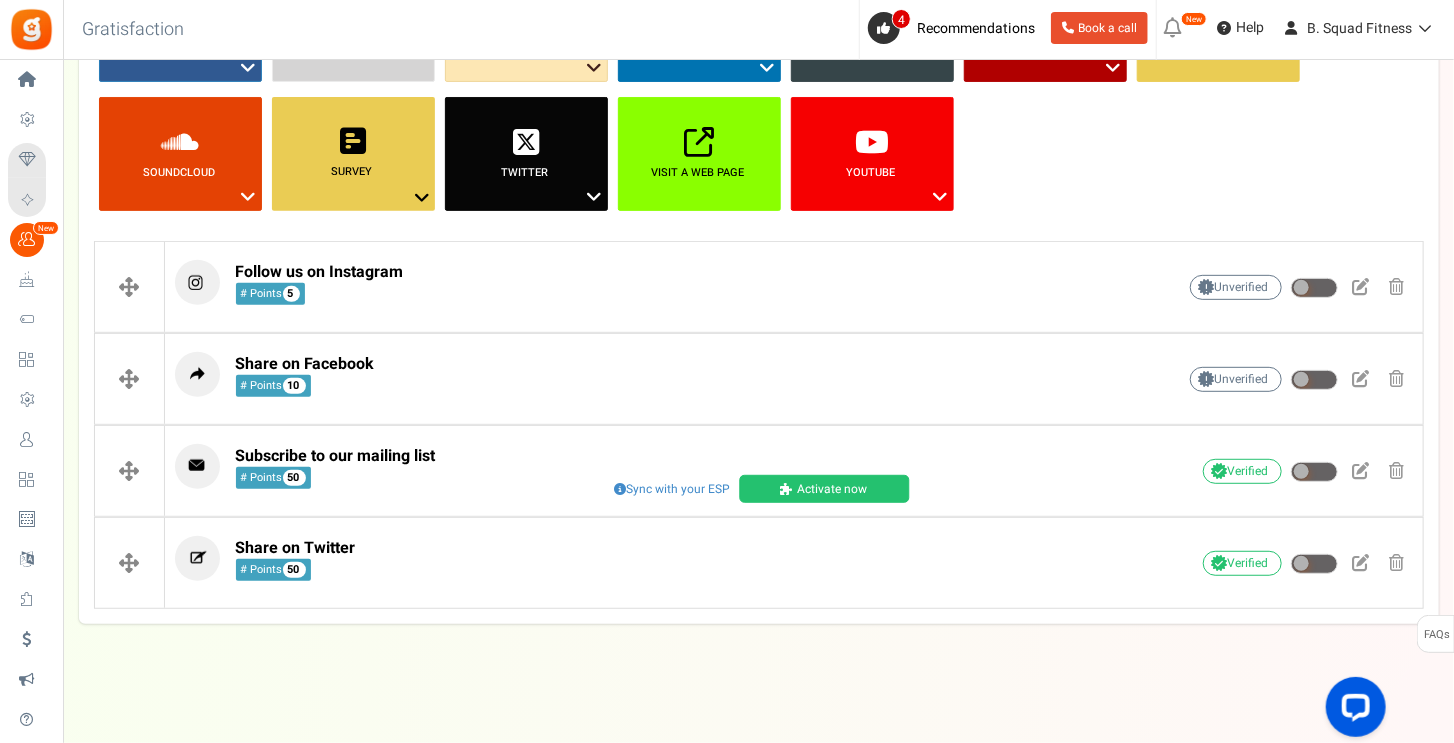 scroll, scrollTop: 0, scrollLeft: 0, axis: both 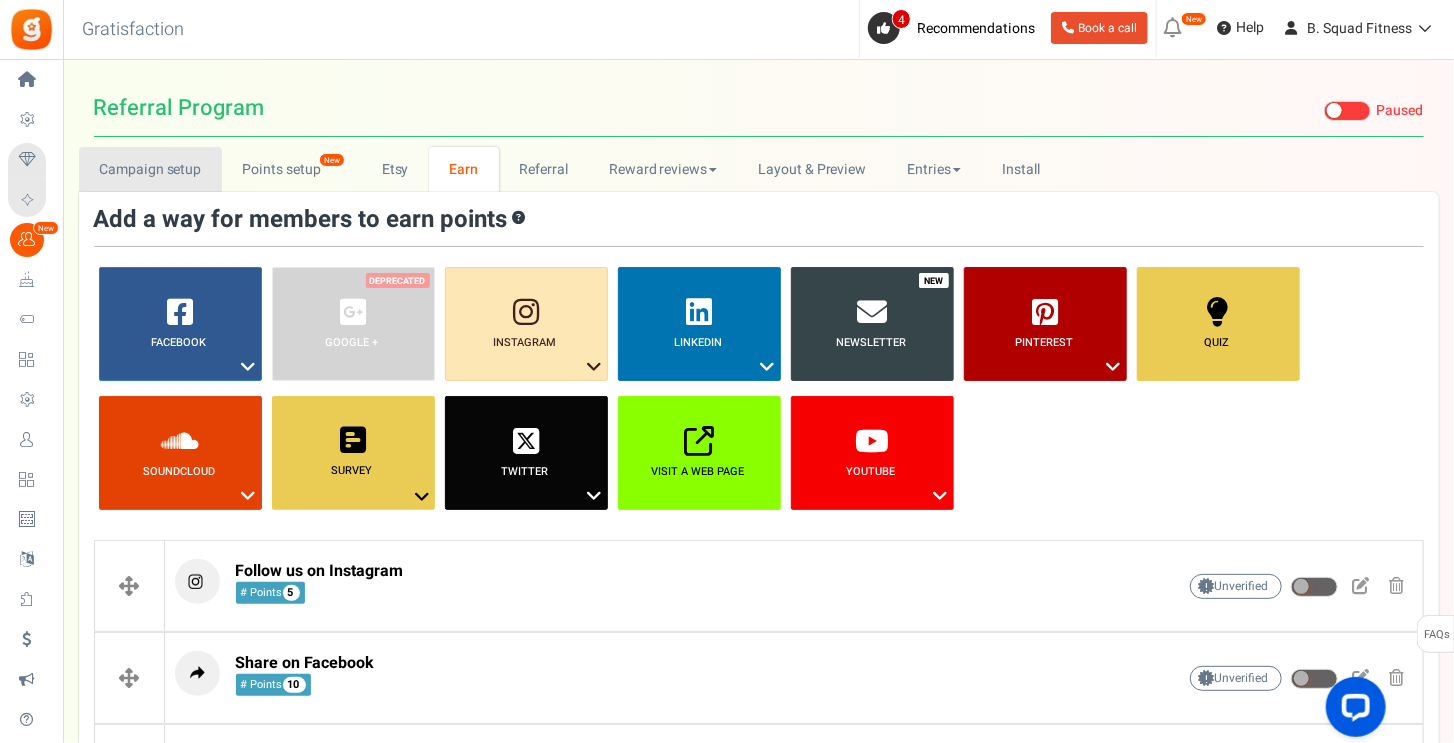 click on "Campaign setup" at bounding box center (150, 169) 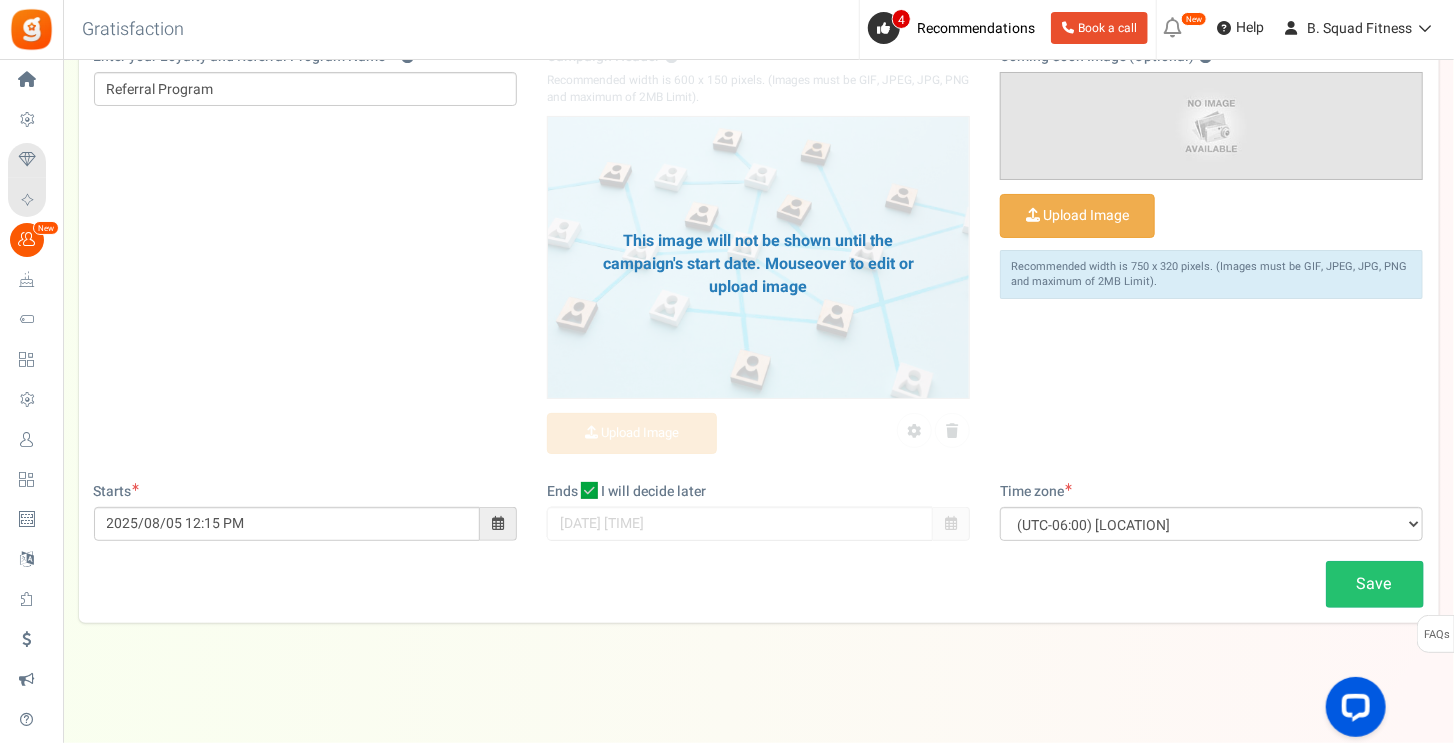 scroll, scrollTop: 0, scrollLeft: 0, axis: both 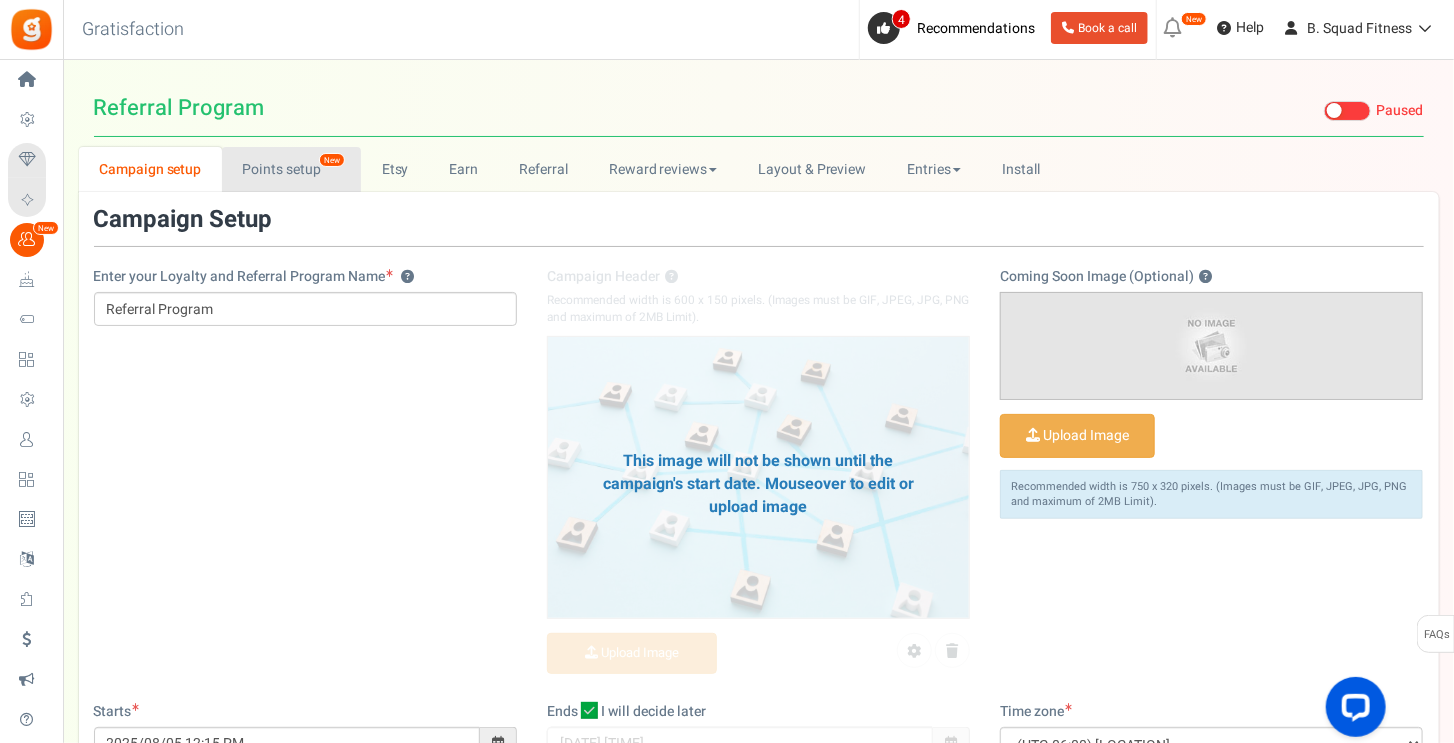 click on "Points setup
New" at bounding box center (291, 169) 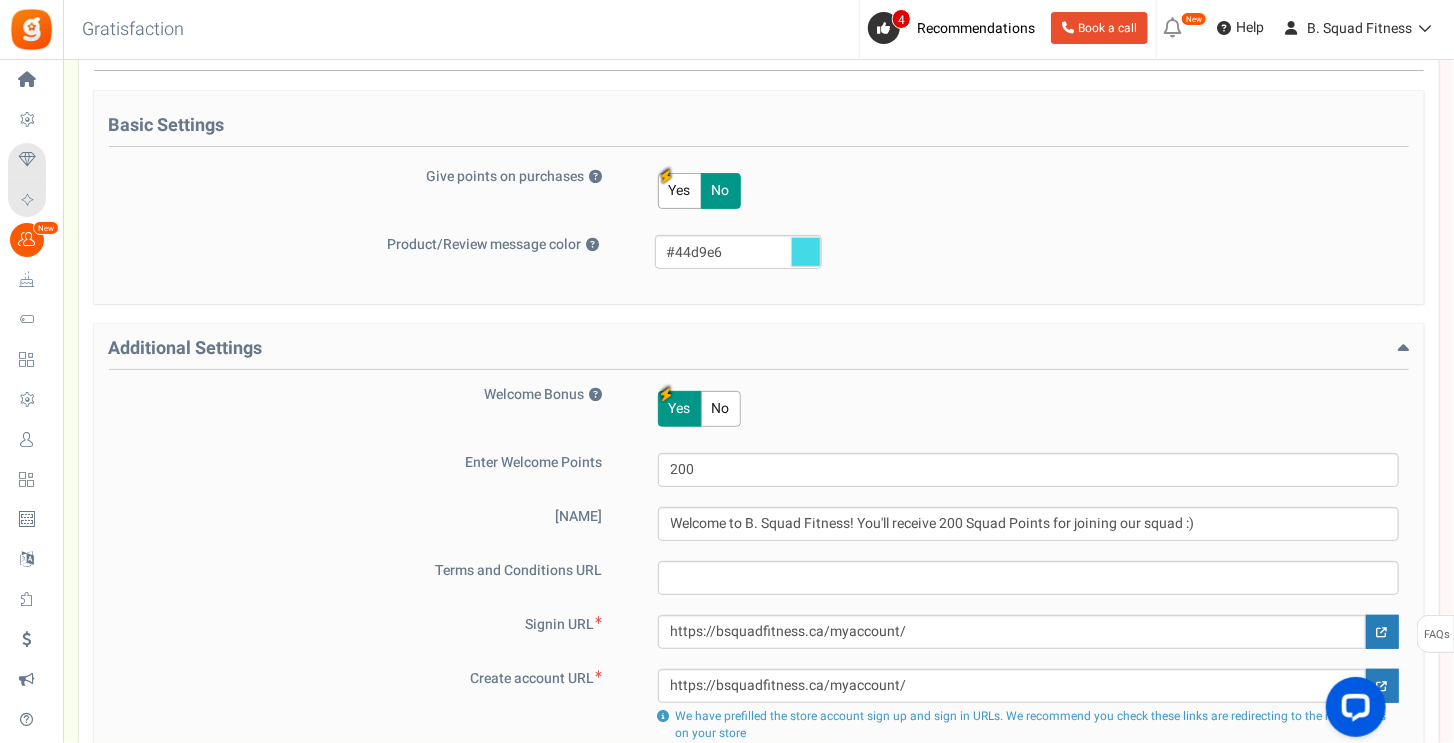 scroll, scrollTop: 0, scrollLeft: 0, axis: both 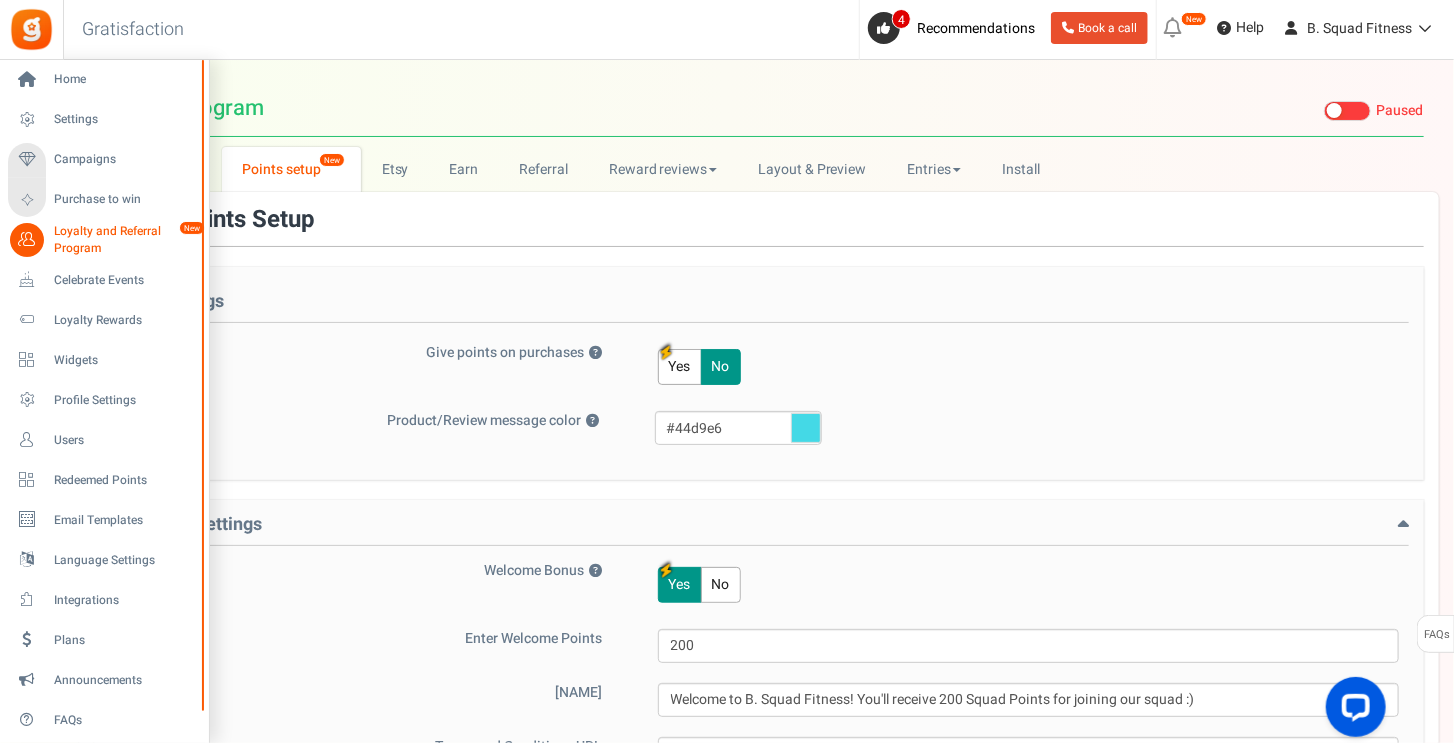 click on "Loyalty and Referral Program" at bounding box center (127, 240) 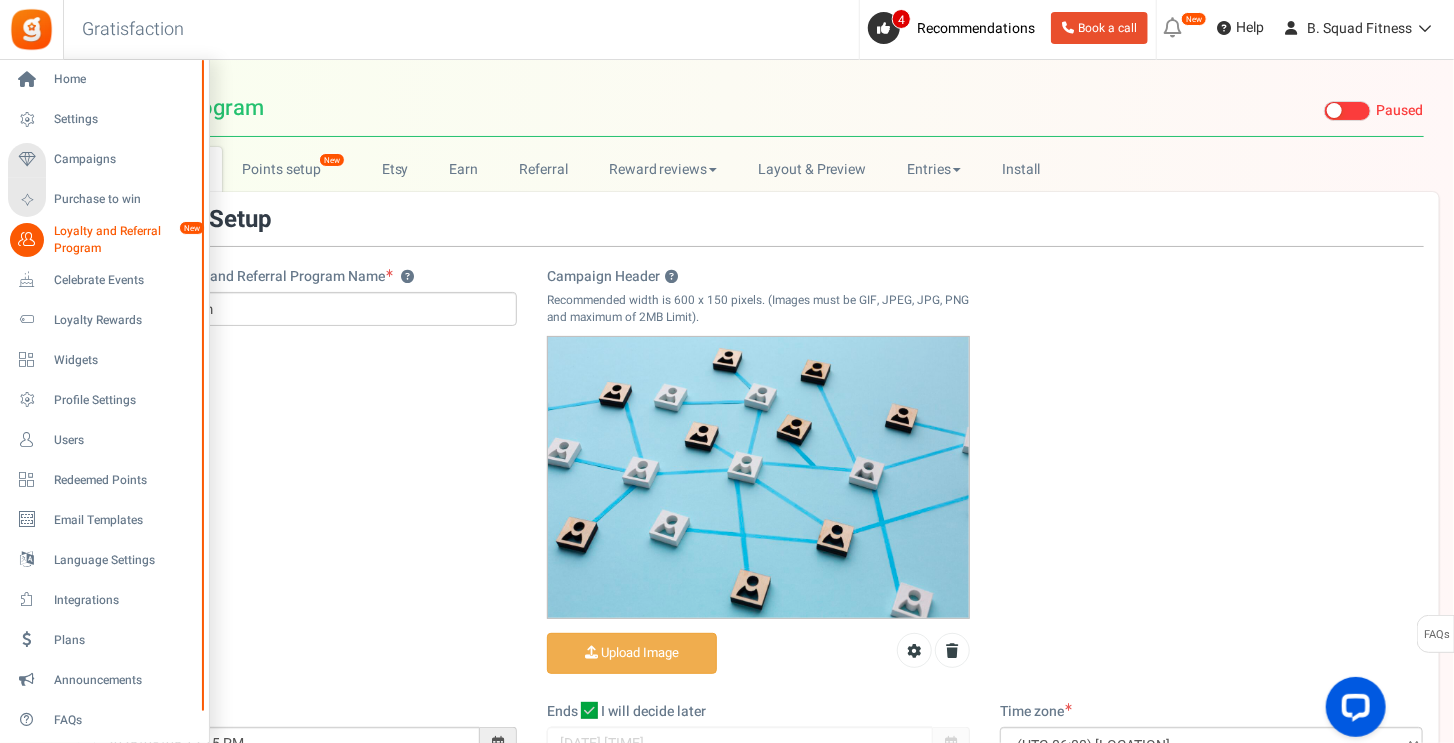 scroll, scrollTop: 0, scrollLeft: 0, axis: both 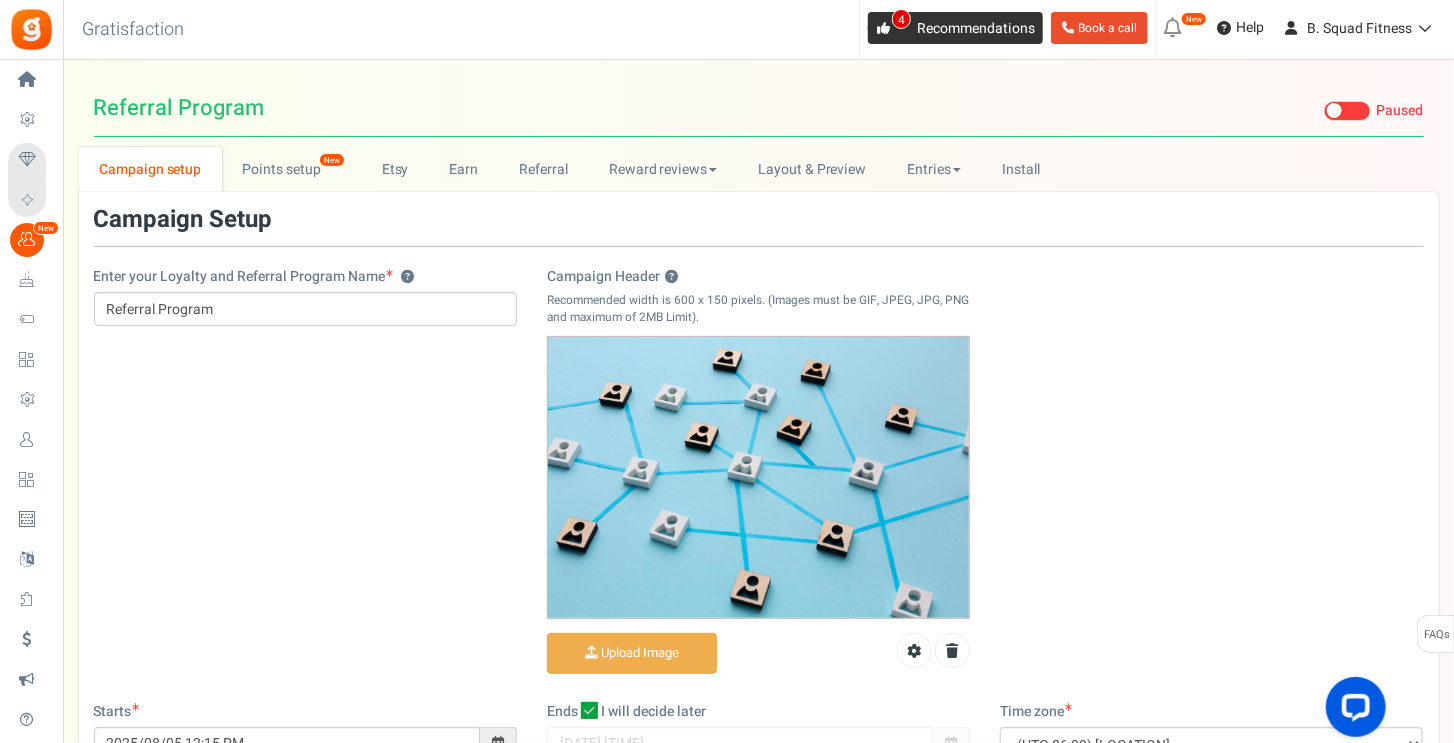 click on "4
Recommendations" at bounding box center (955, 28) 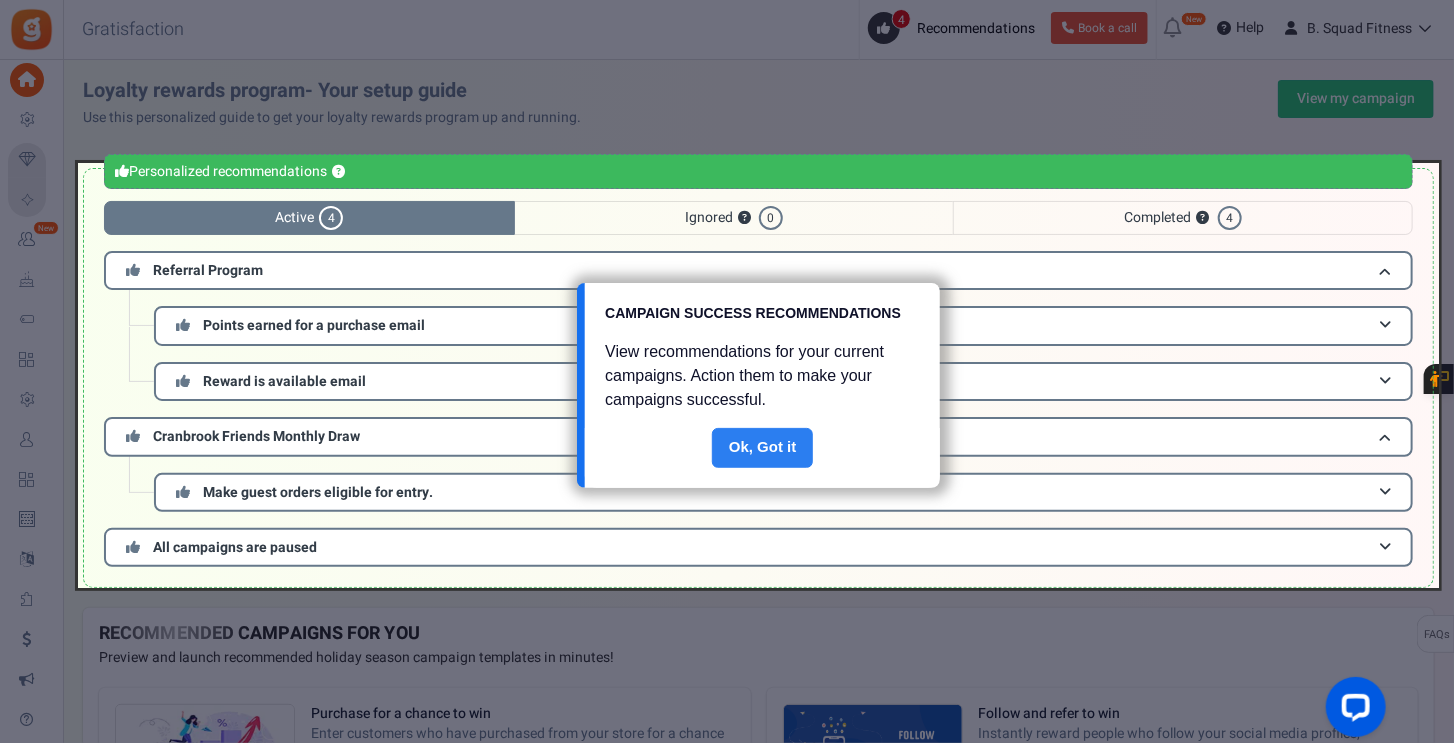 click on "Done" at bounding box center [763, 448] 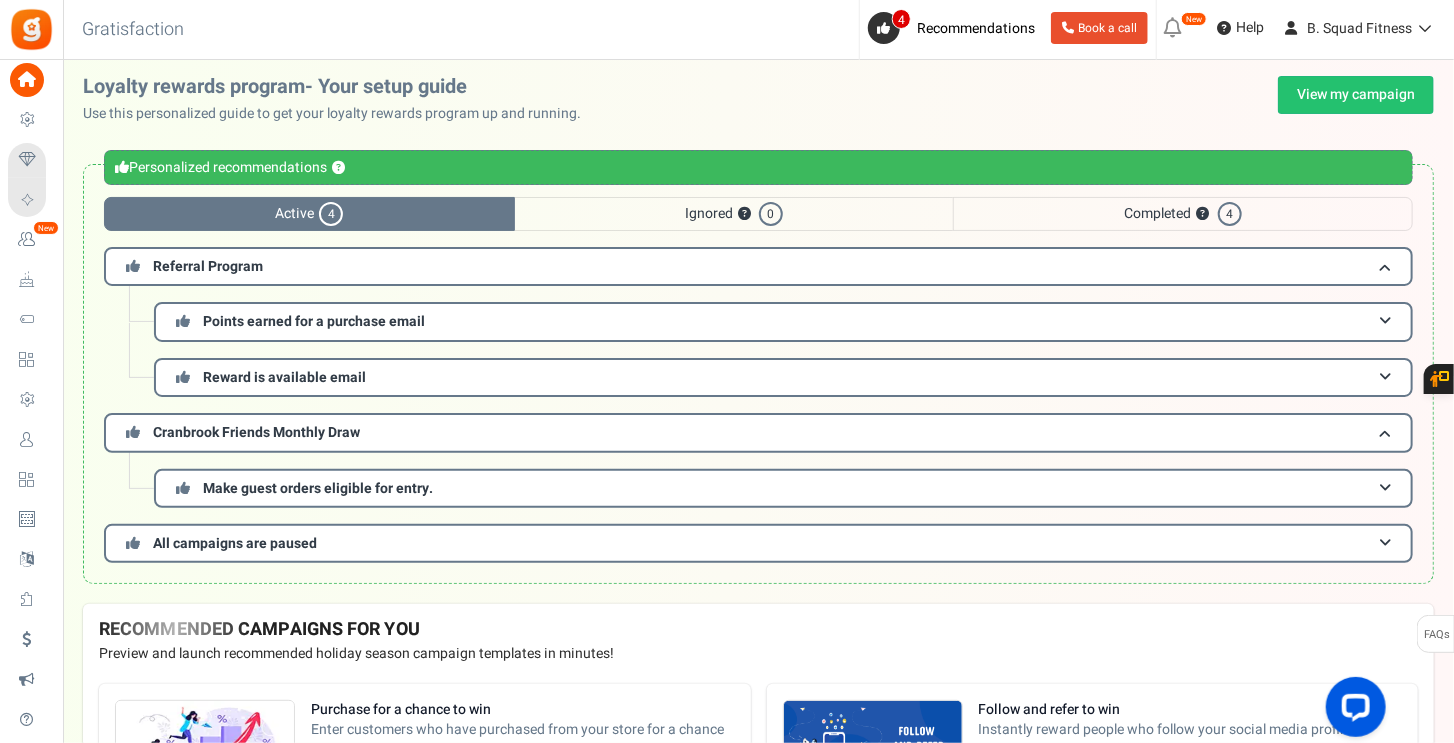 scroll, scrollTop: 0, scrollLeft: 0, axis: both 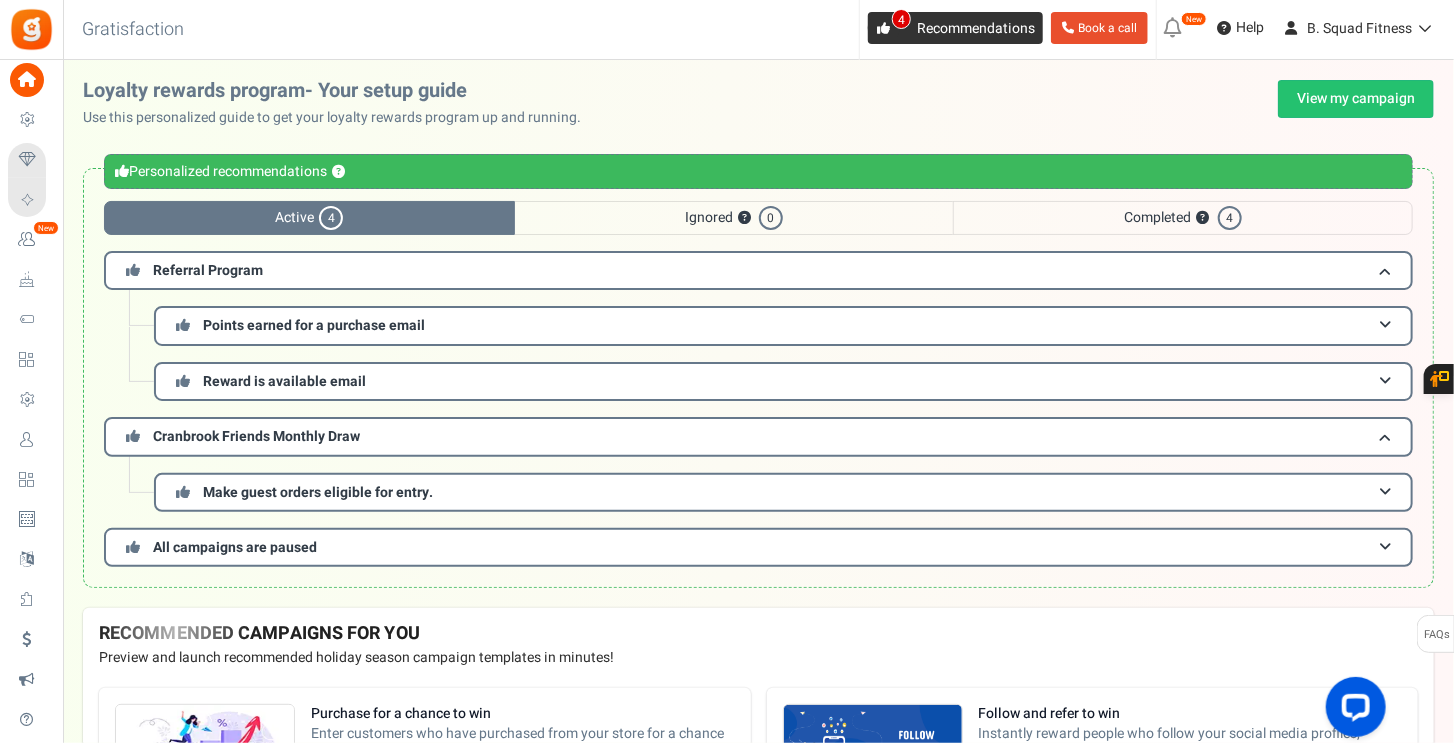 click on "Recommendations" at bounding box center [976, 28] 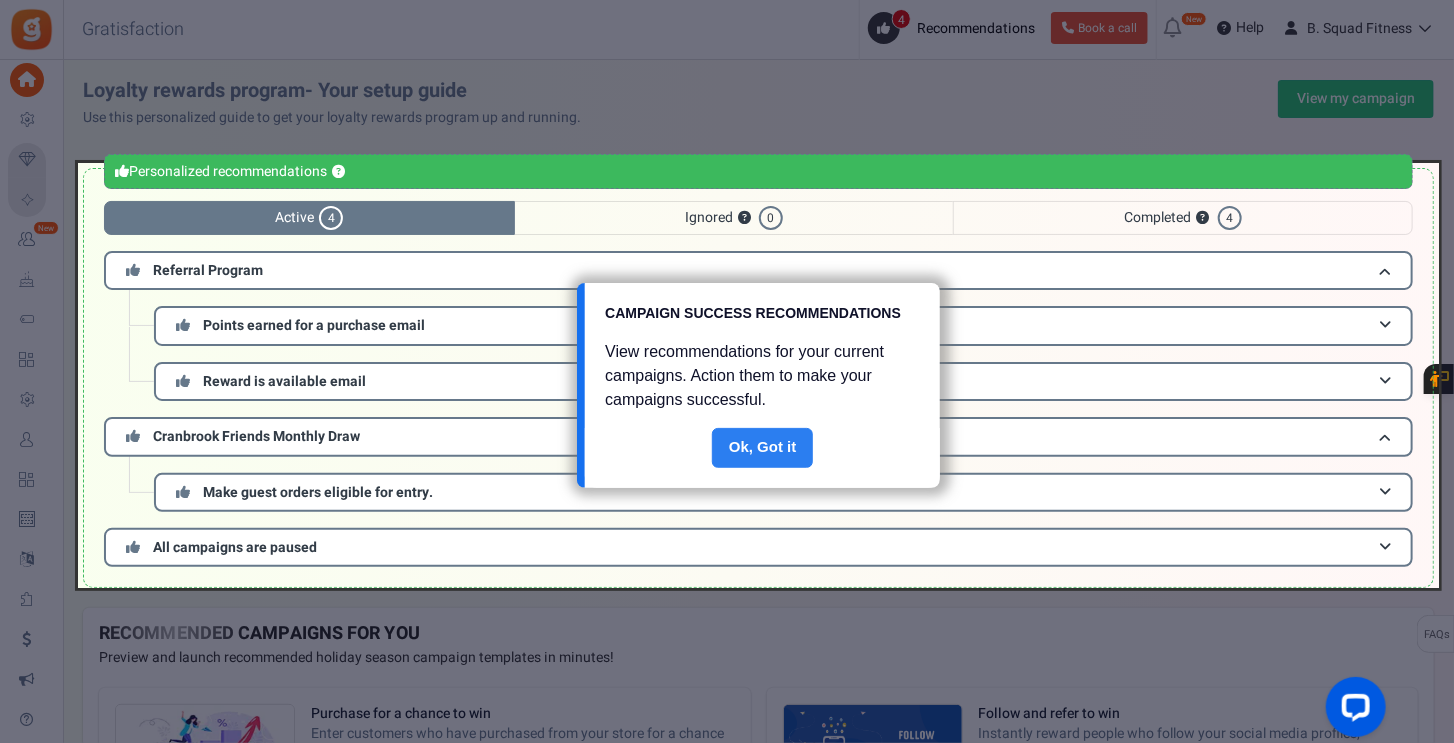click on "Done" at bounding box center (763, 448) 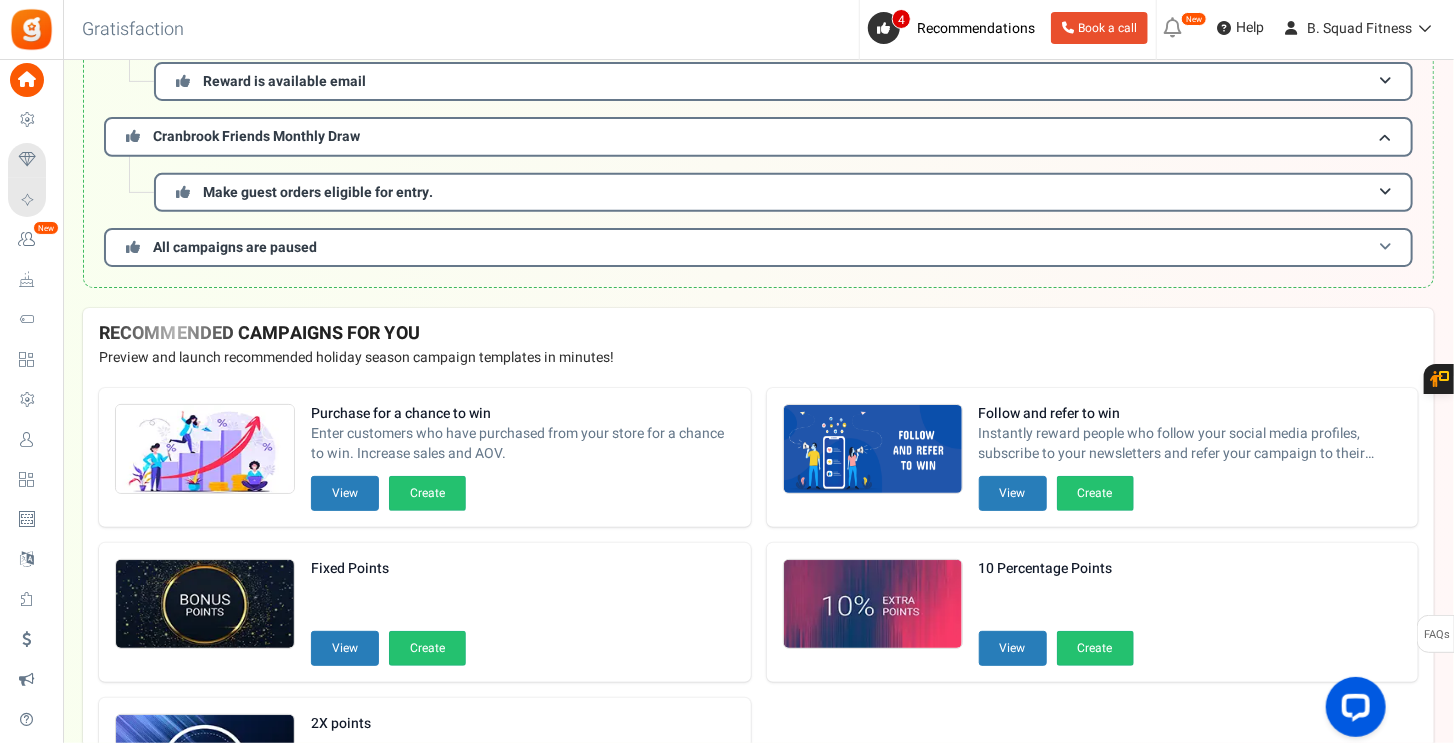scroll, scrollTop: 0, scrollLeft: 0, axis: both 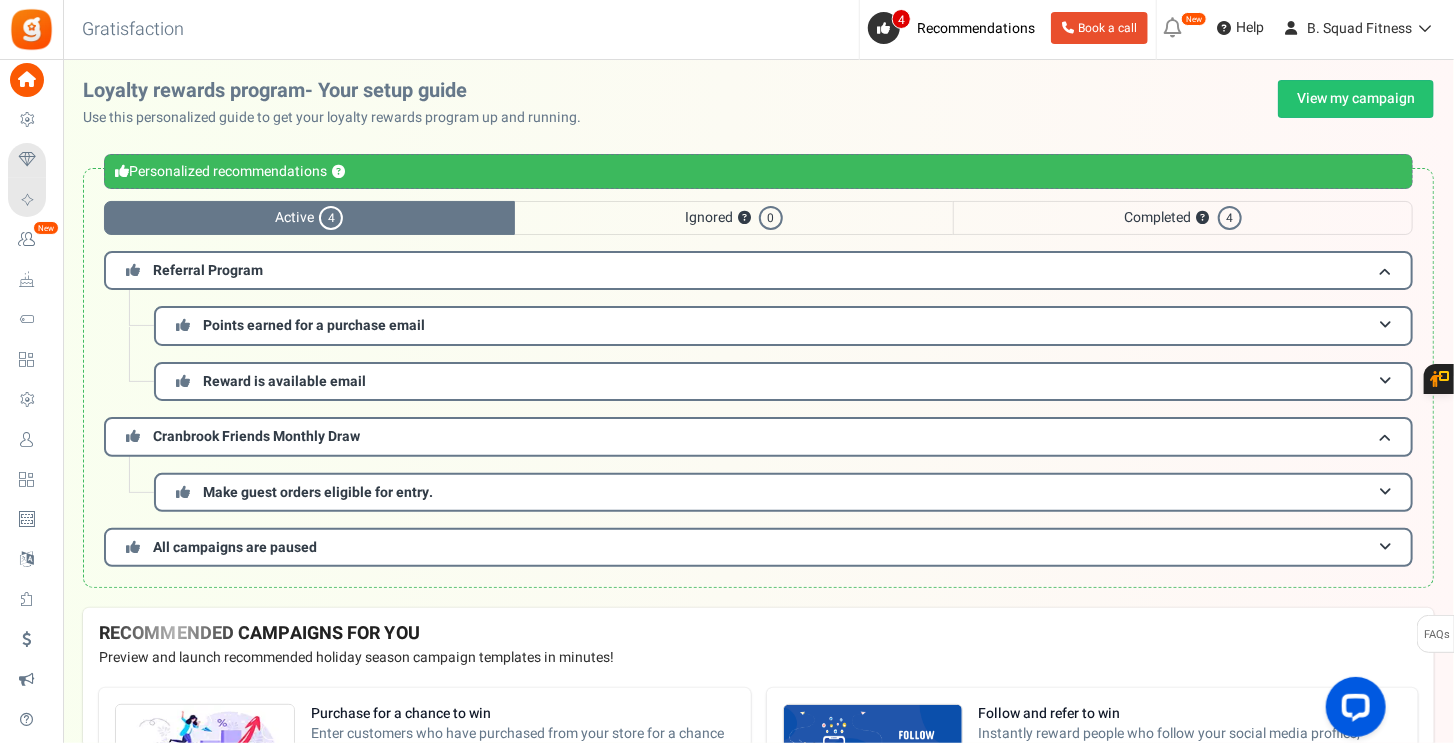 click on "Personalized recommendations  ?" at bounding box center (758, 171) 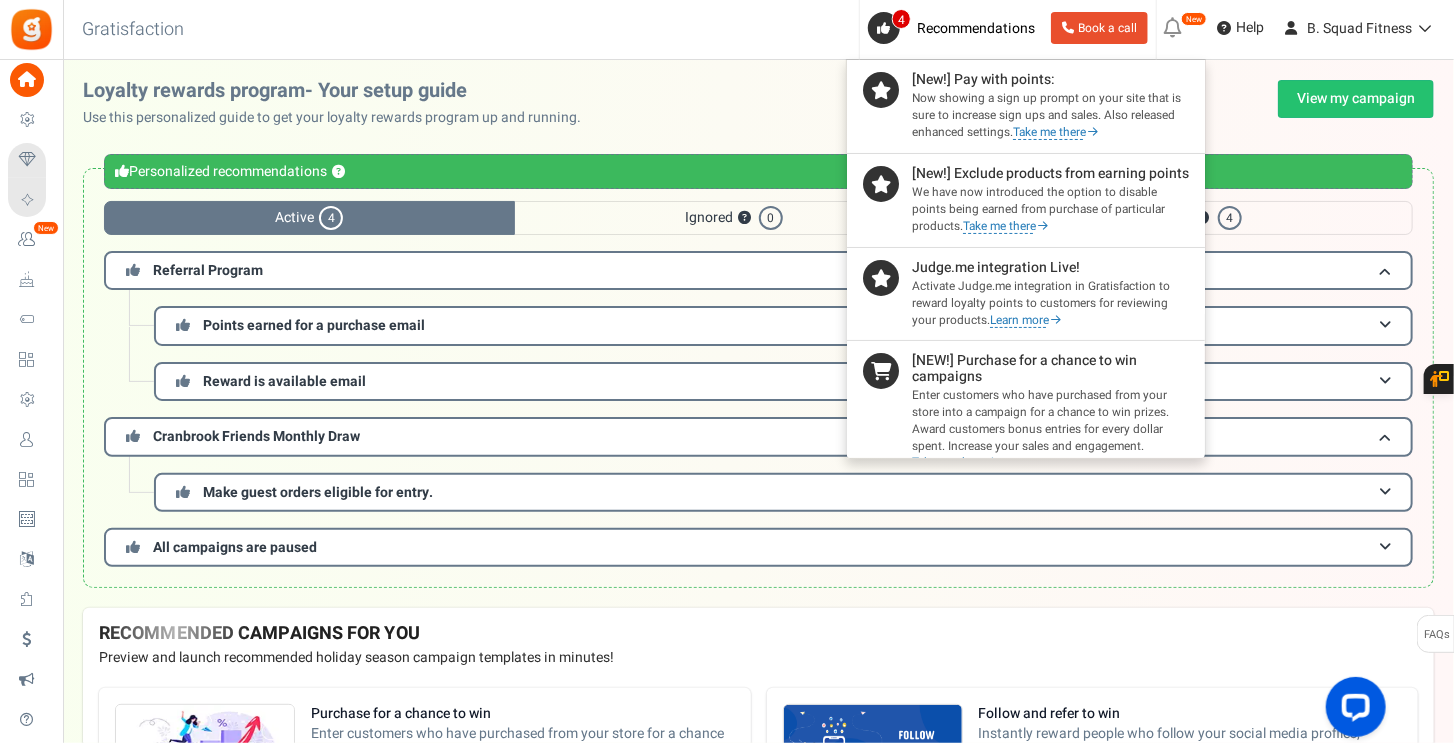 click on "Take me there" at bounding box center (1056, 133) 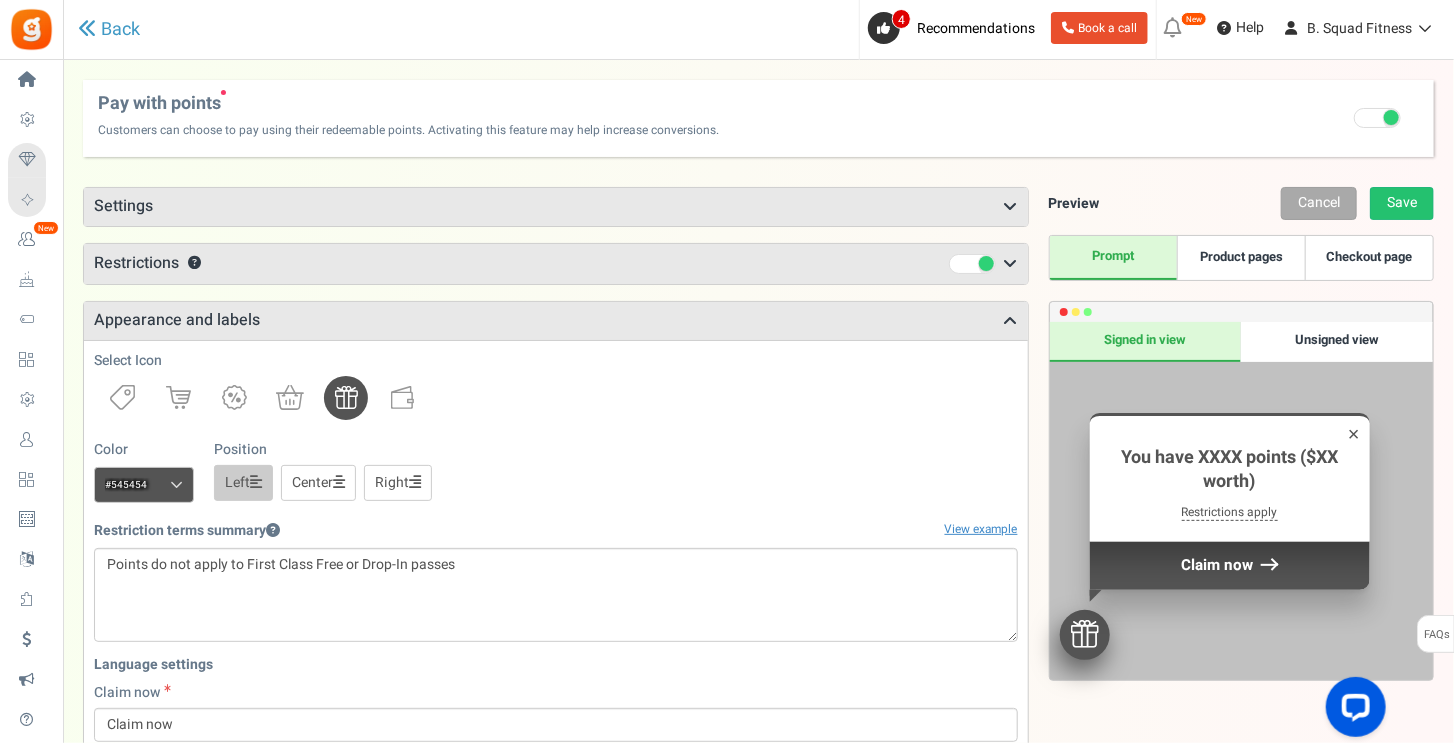 click at bounding box center [1011, 207] 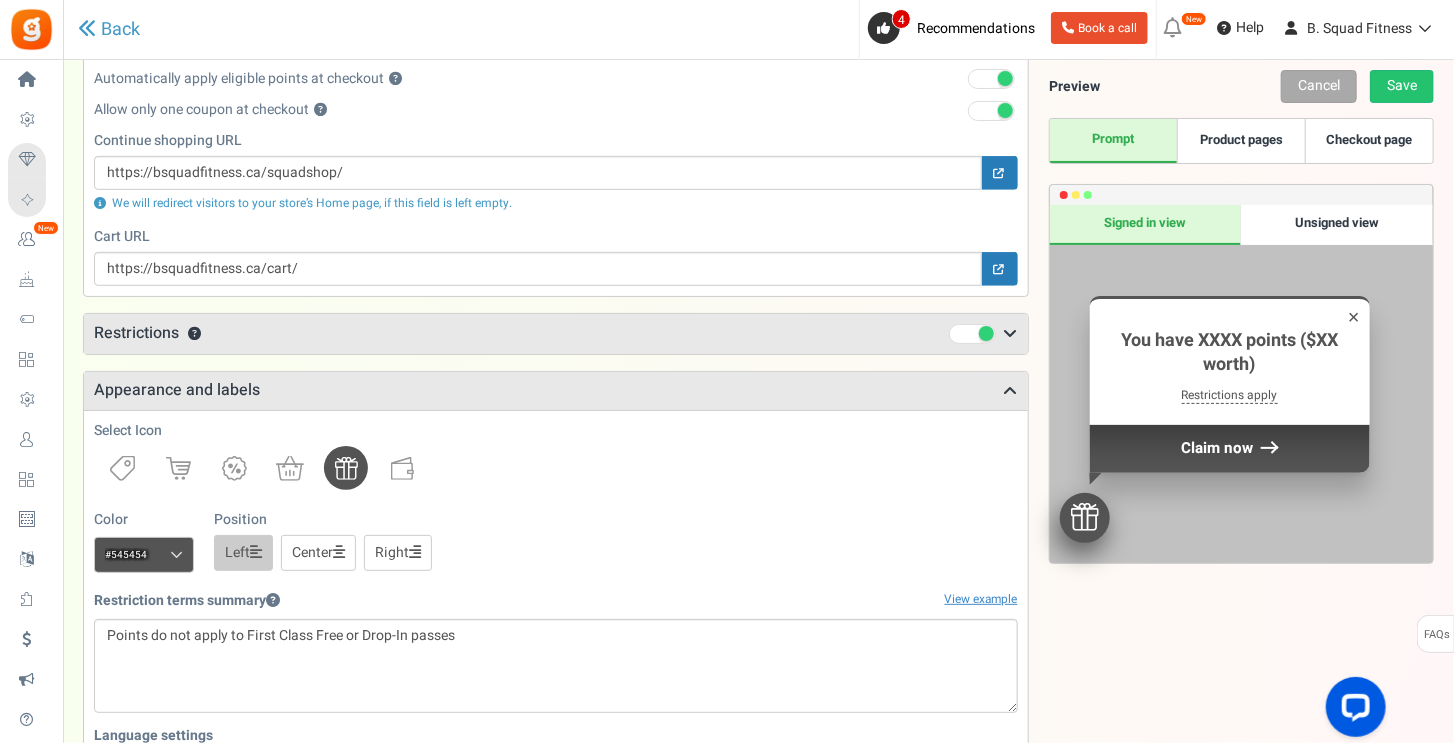 scroll, scrollTop: 400, scrollLeft: 0, axis: vertical 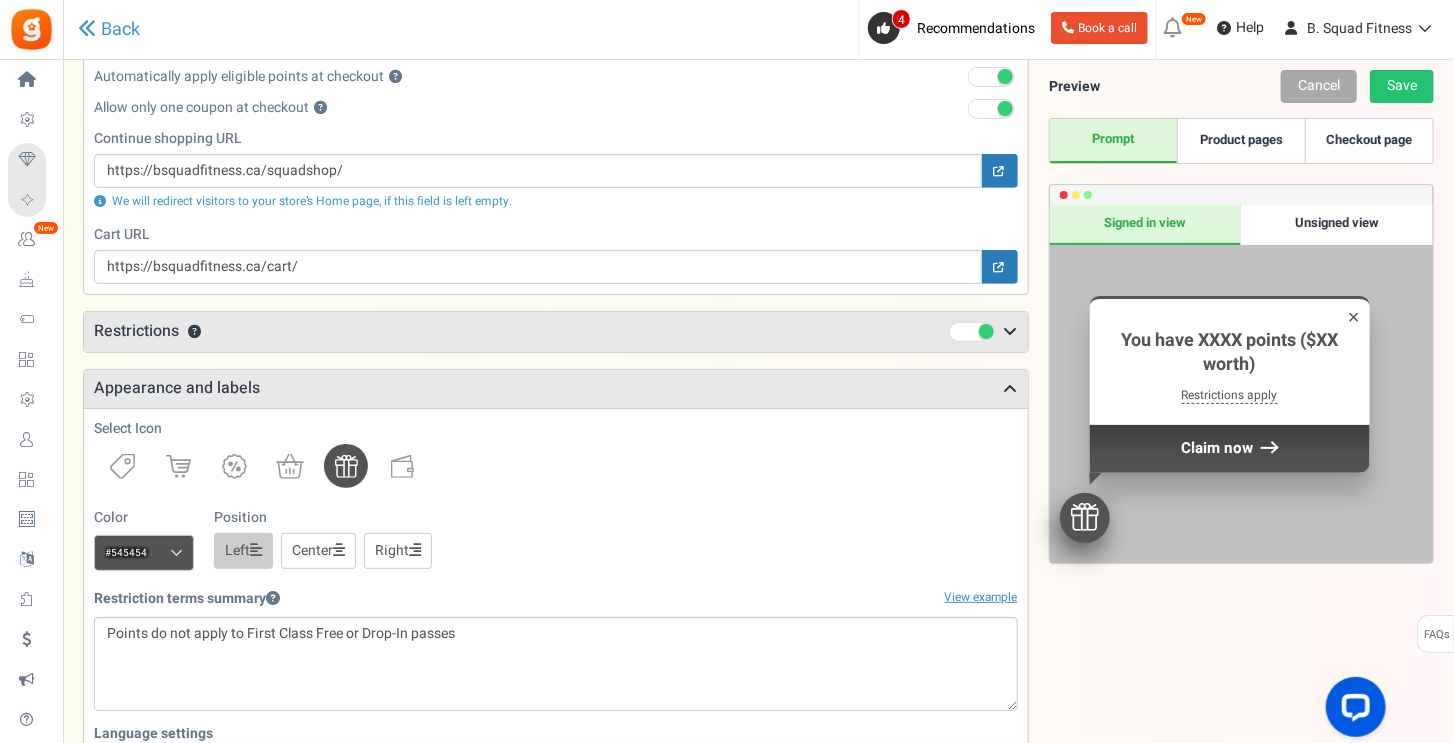 click on "Unsigned view" at bounding box center [1337, 225] 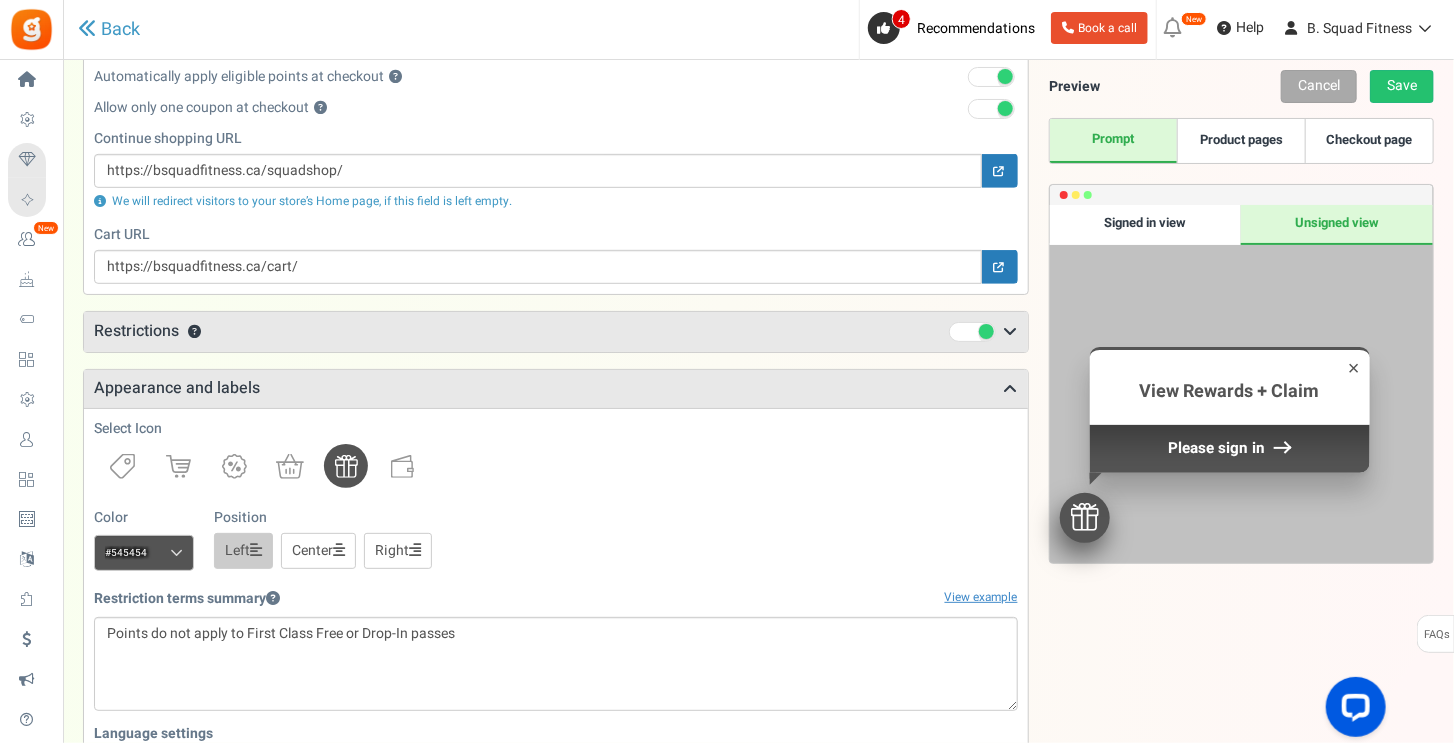 click on "Signed in view" at bounding box center (1146, 225) 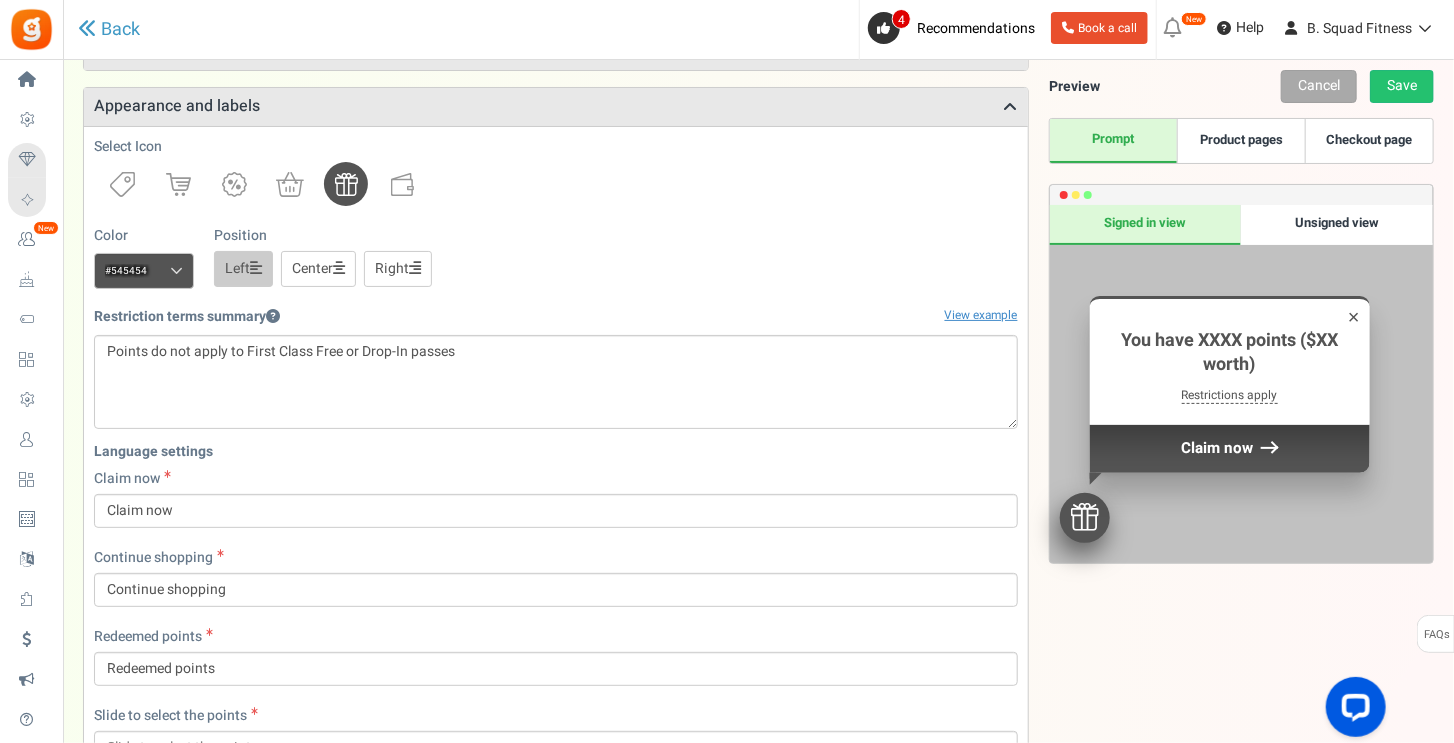 scroll, scrollTop: 700, scrollLeft: 0, axis: vertical 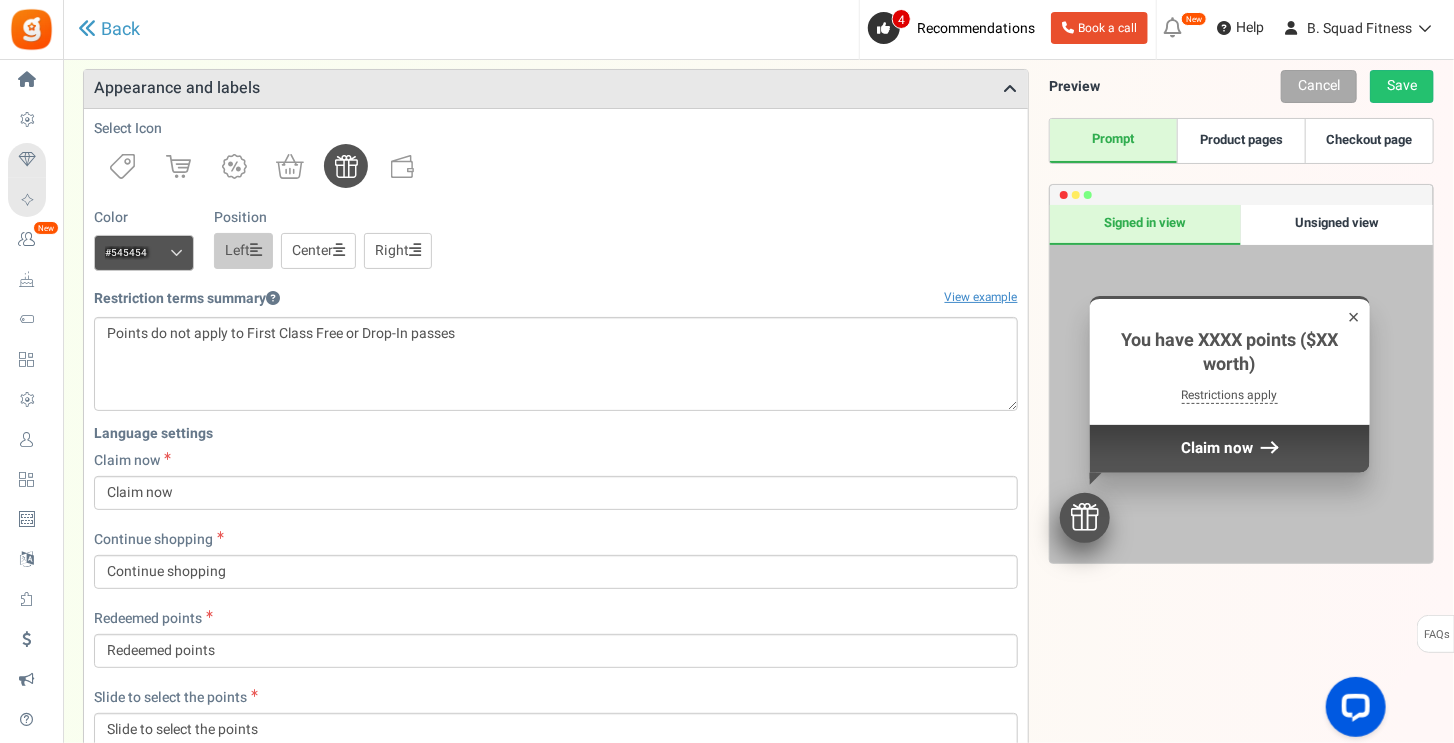 click at bounding box center (176, 253) 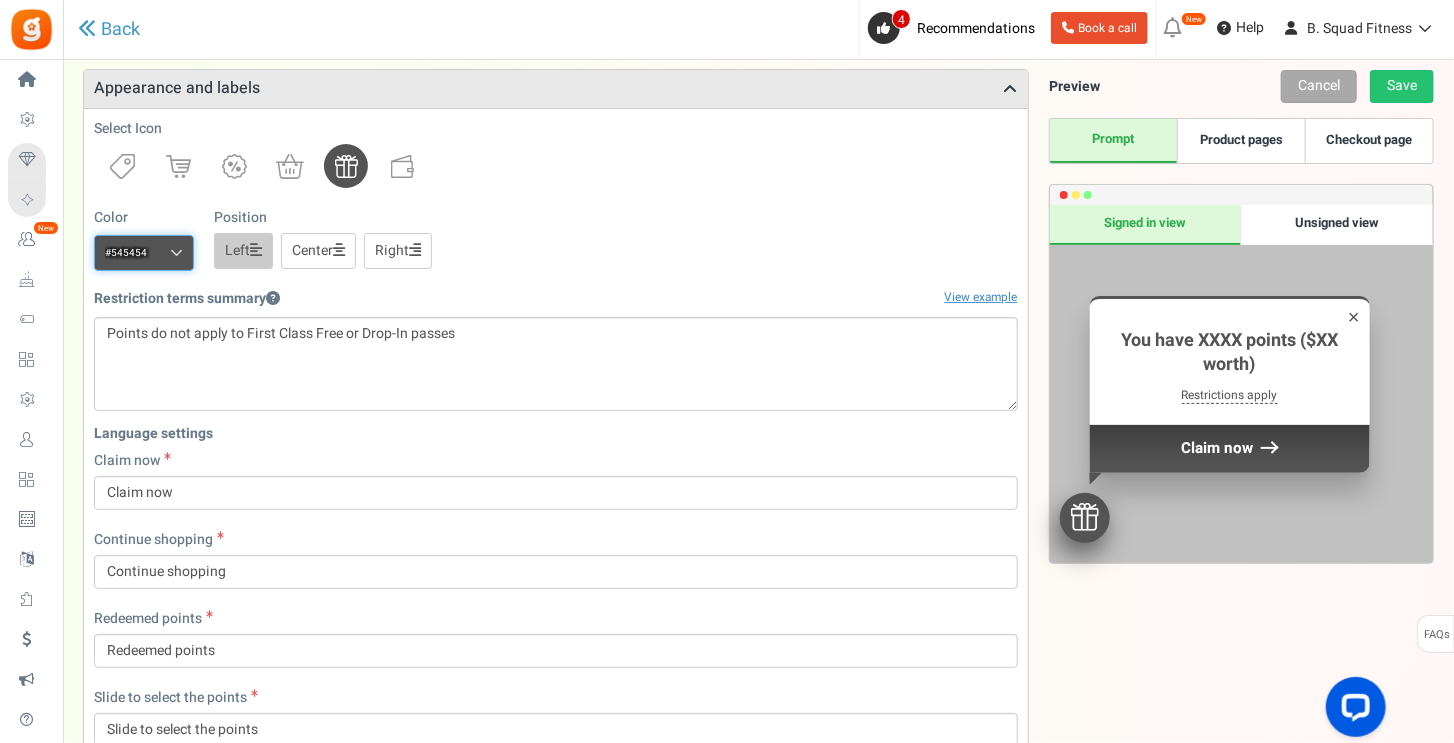 click on "#545454" at bounding box center (144, 253) 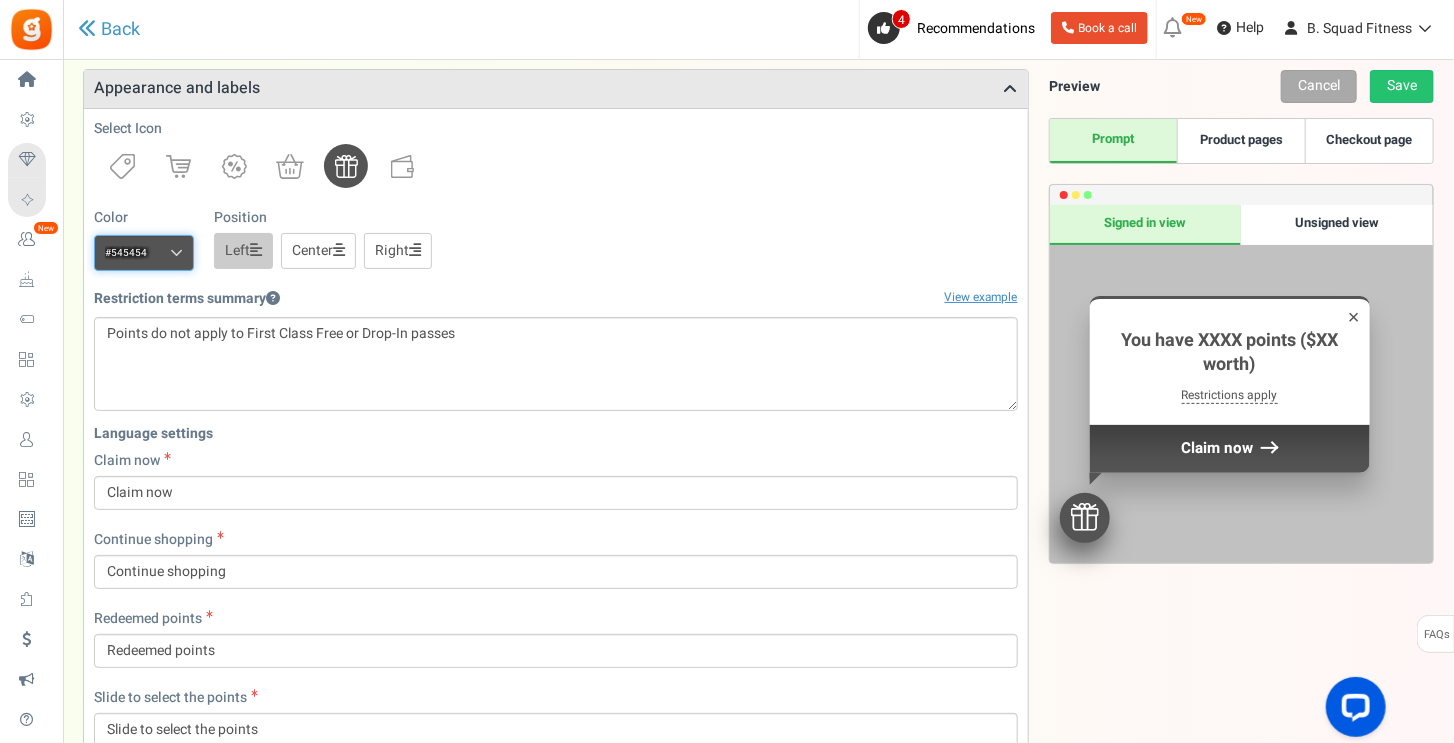 drag, startPoint x: 160, startPoint y: 255, endPoint x: 103, endPoint y: 259, distance: 57.14018 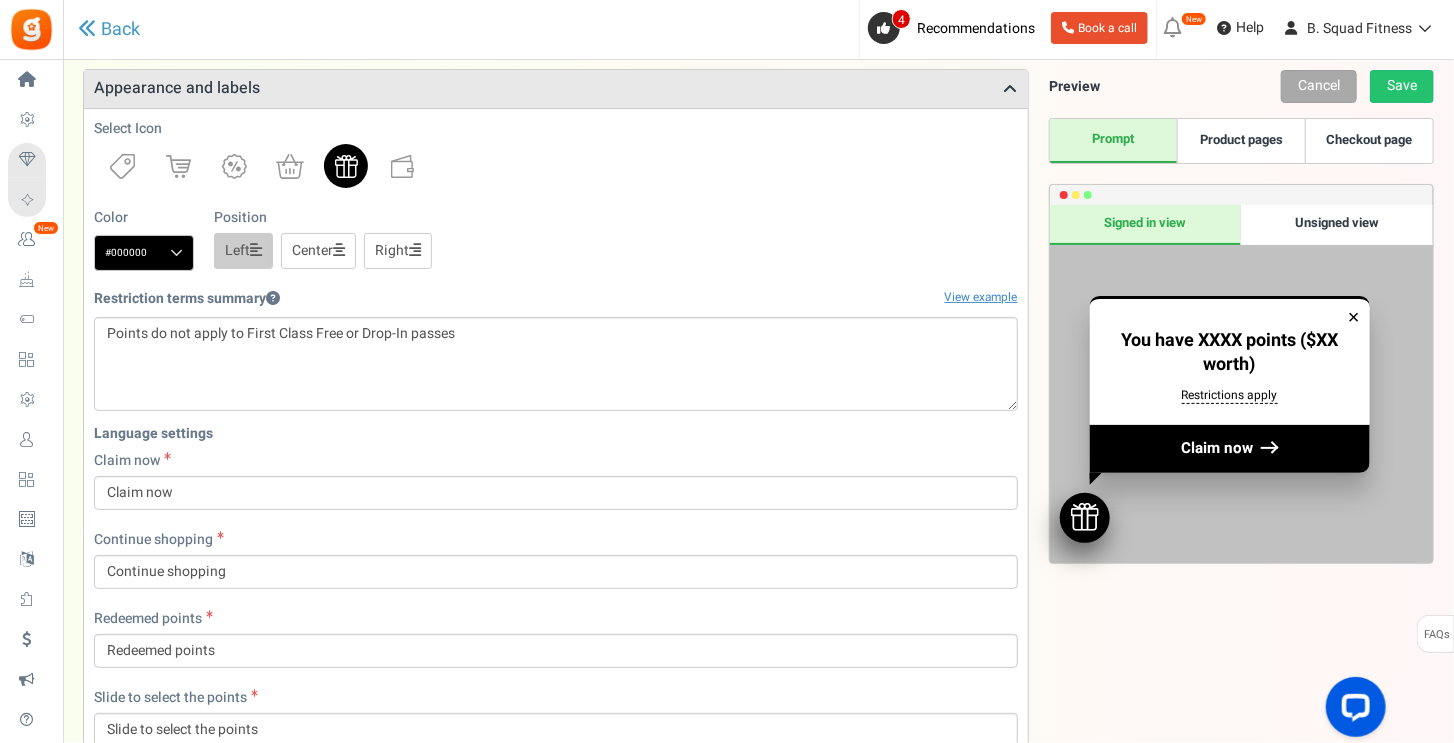 click on "Color
#000000
We recommend a darker color
Position
Left
Center
Right" at bounding box center (556, 239) 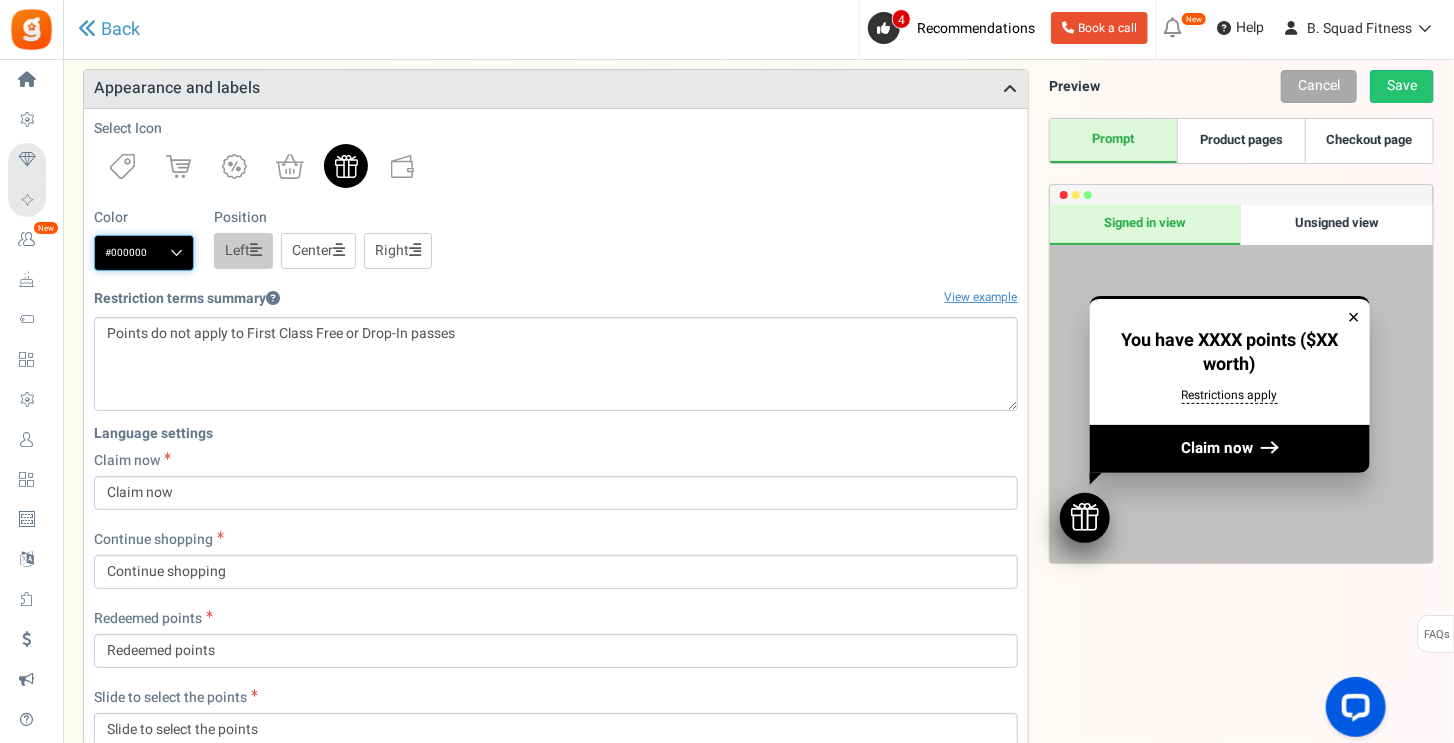 click on "#000000" at bounding box center (144, 253) 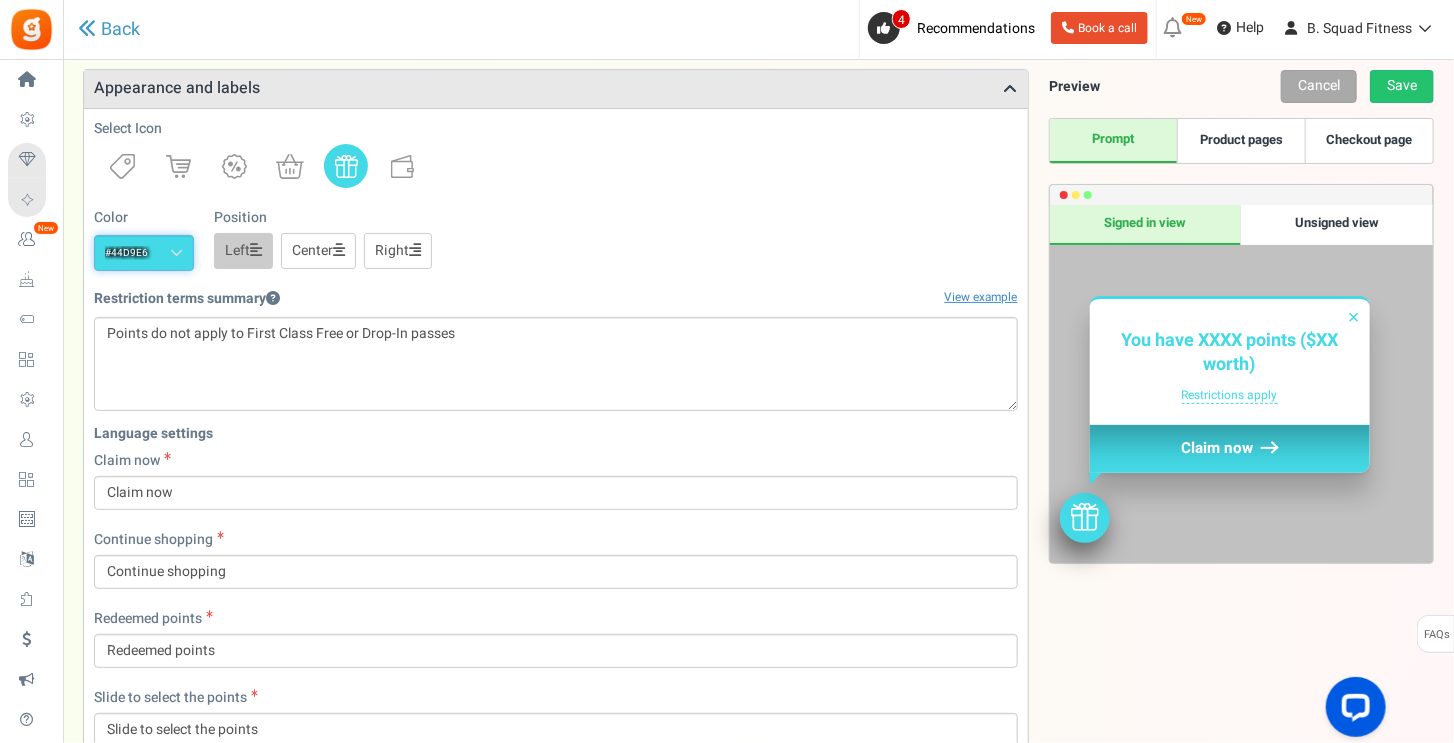 type on "#44d9e6" 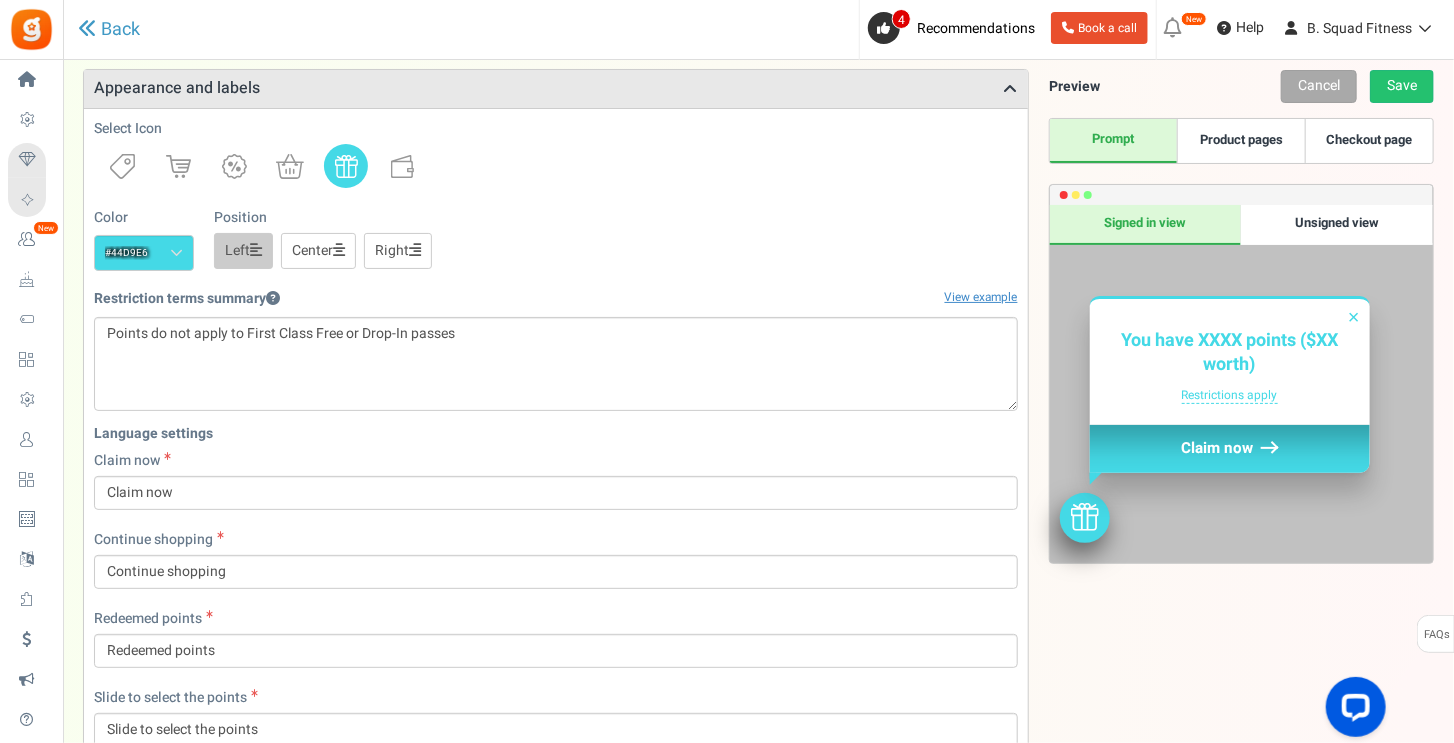 click on "Color
#44d9e6
We recommend a darker color
Position
Left
Center
Right" at bounding box center [556, 239] 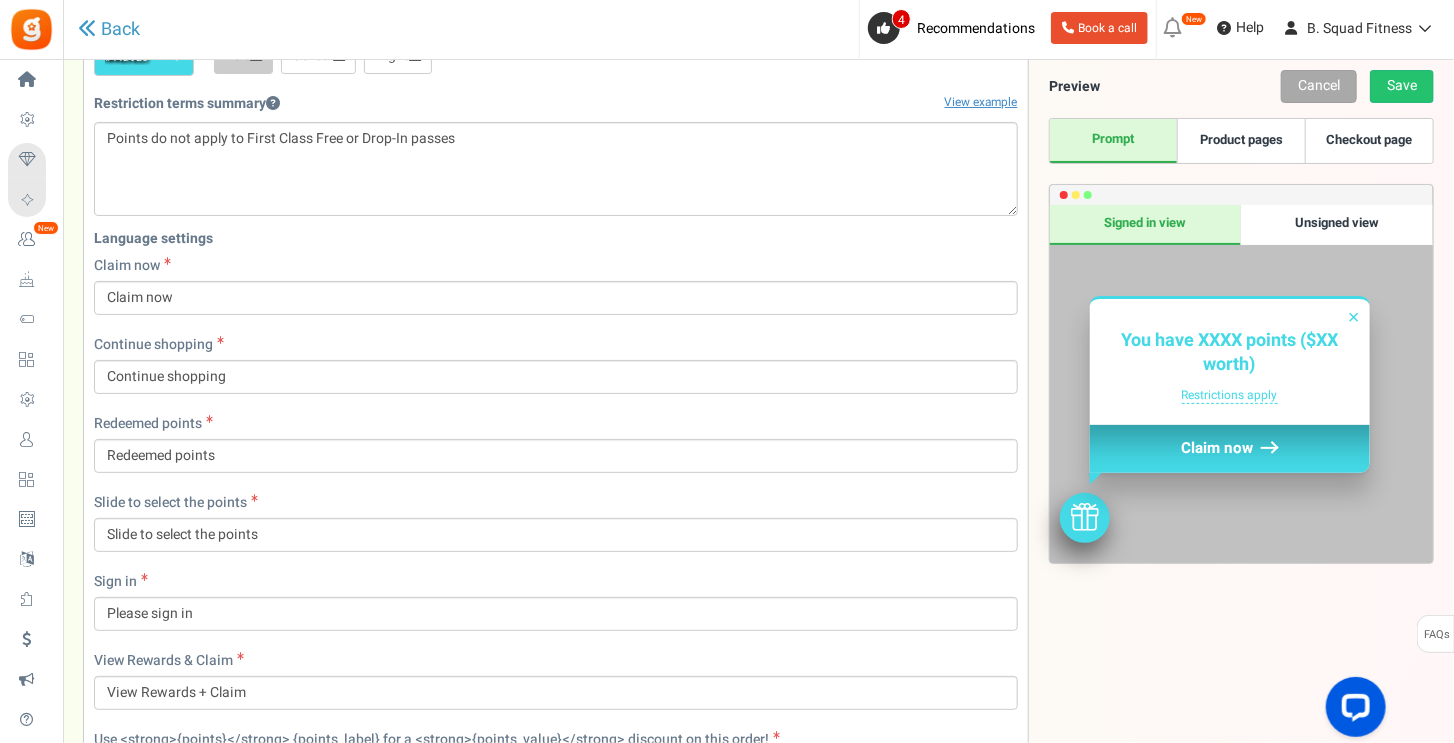scroll, scrollTop: 900, scrollLeft: 0, axis: vertical 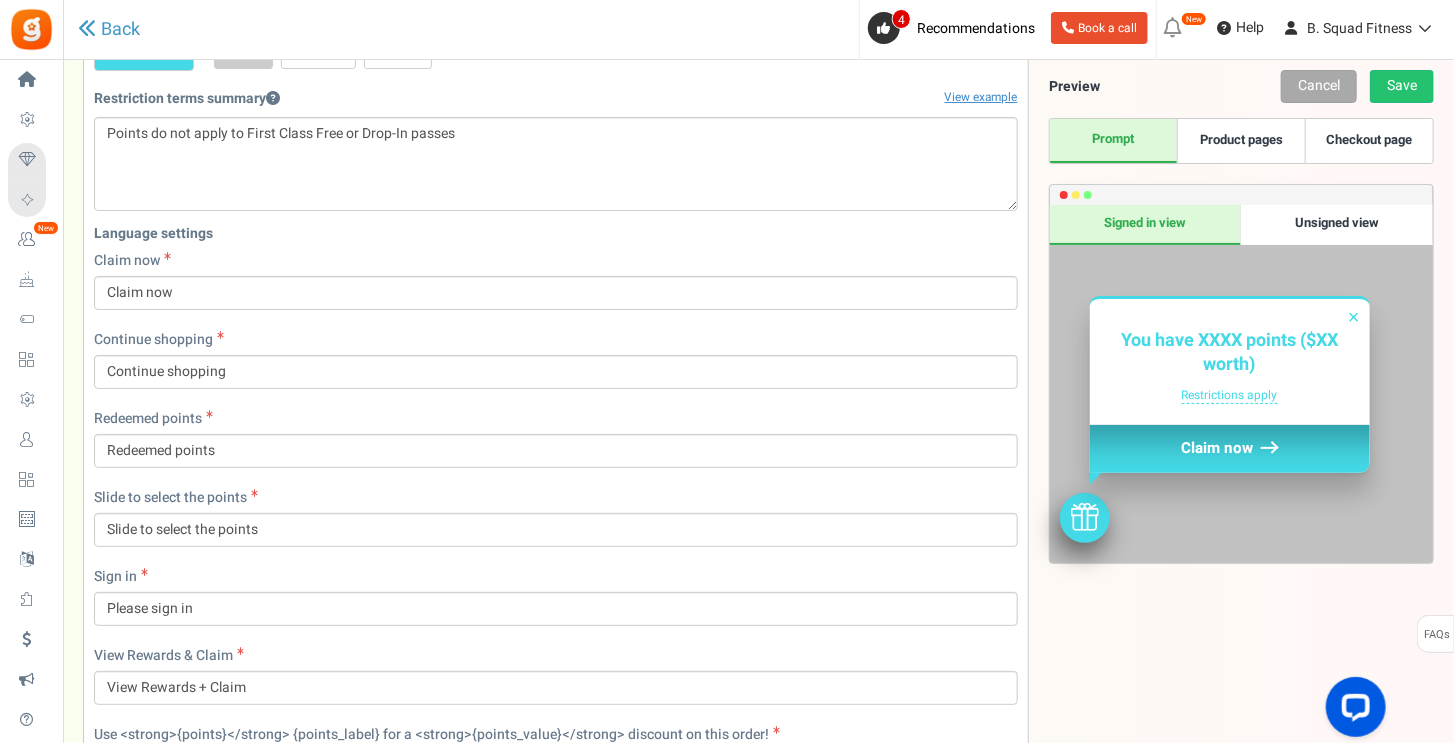 click on "Product pages" at bounding box center (1241, 141) 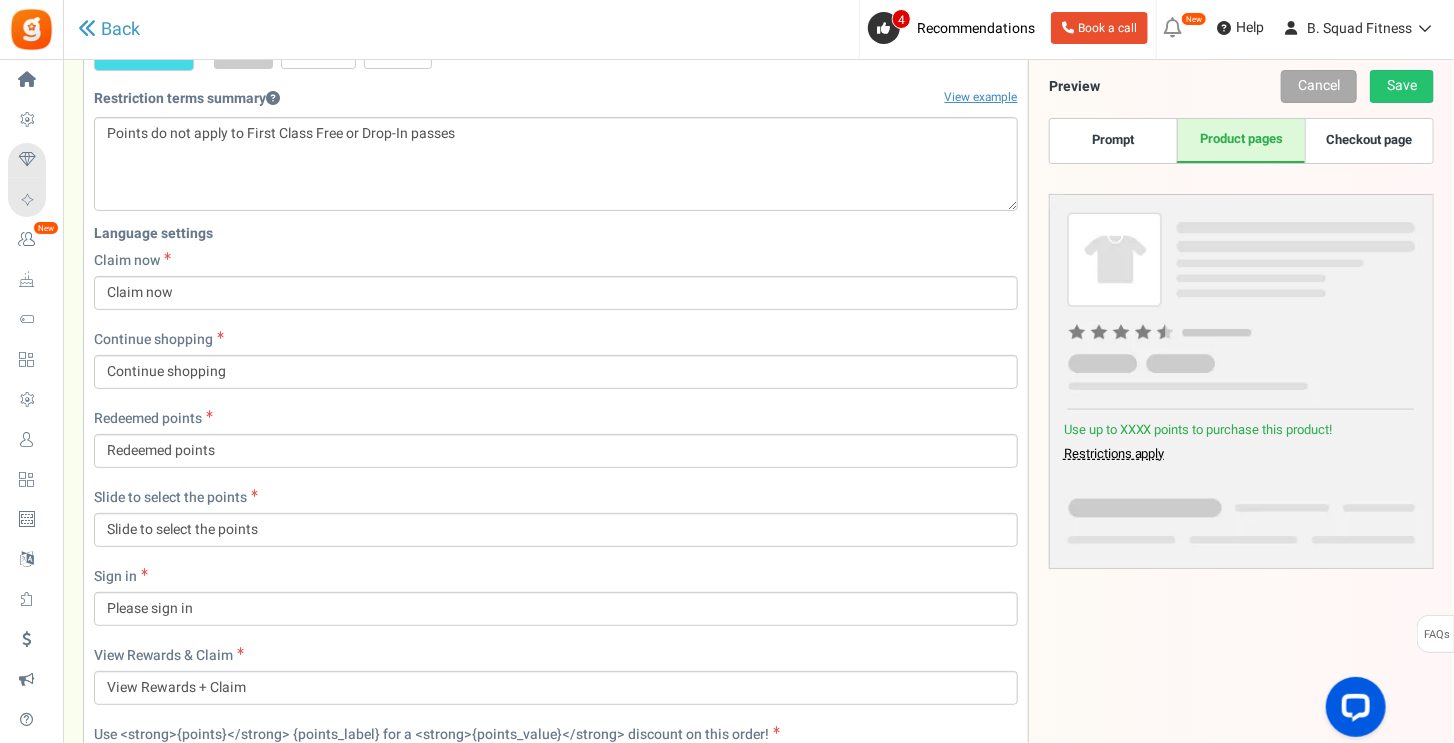 click on "Checkout page" at bounding box center [1369, 141] 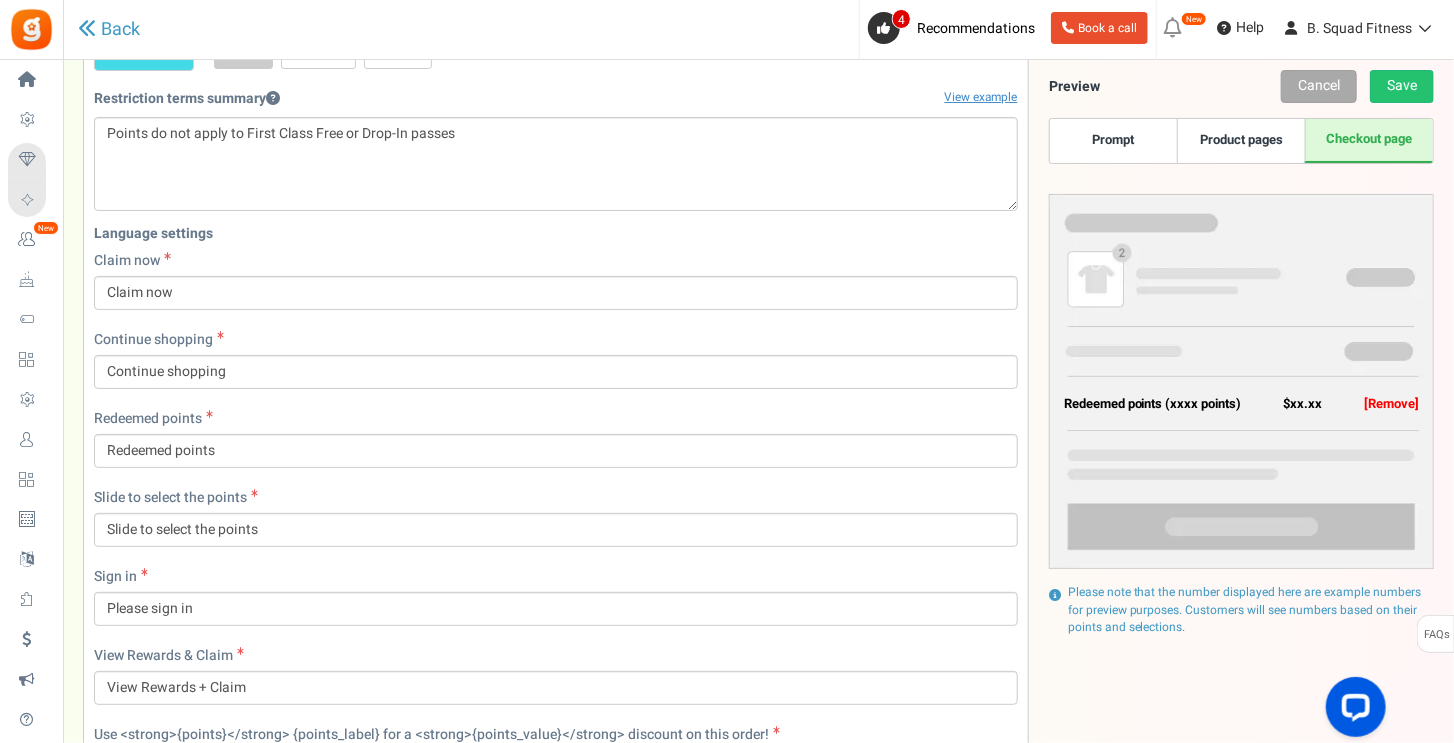 click on "Prompt" at bounding box center (1114, 141) 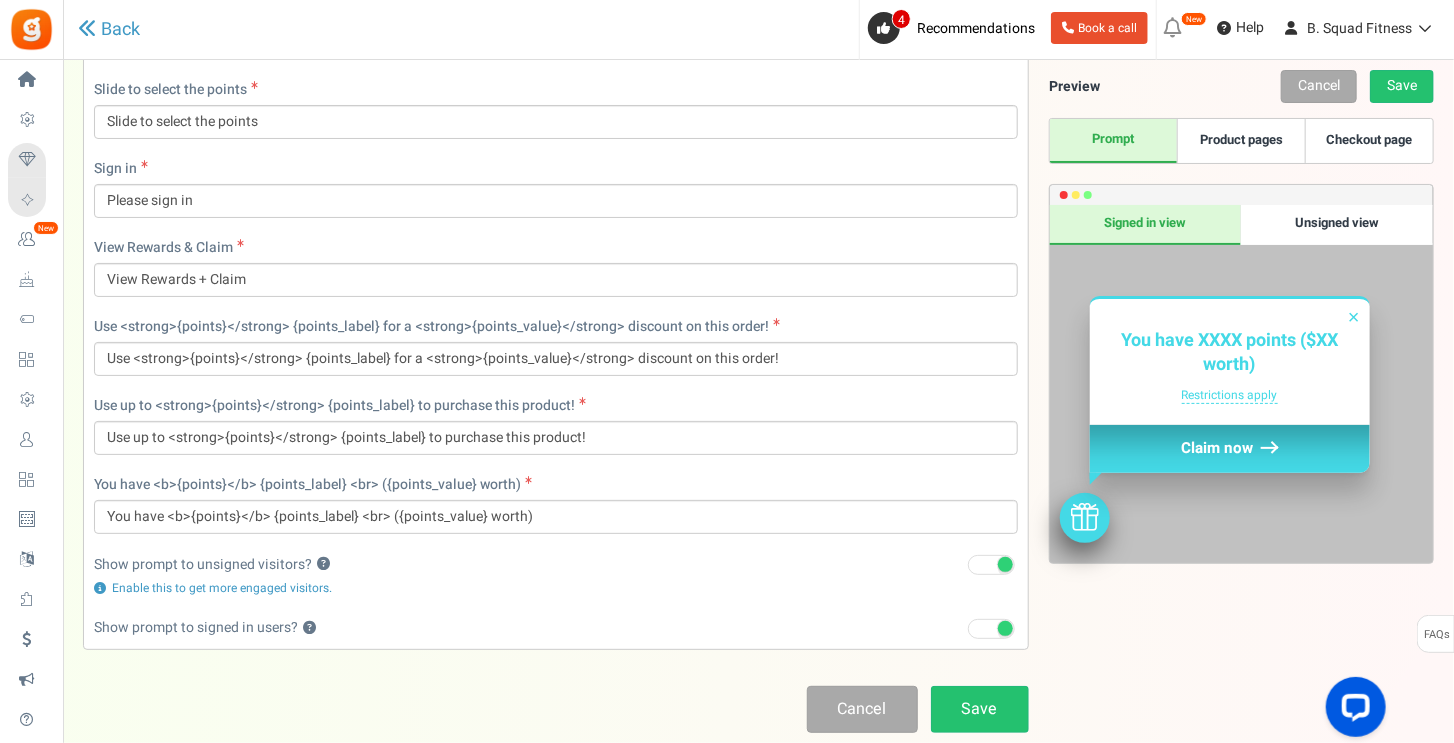 scroll, scrollTop: 1419, scrollLeft: 0, axis: vertical 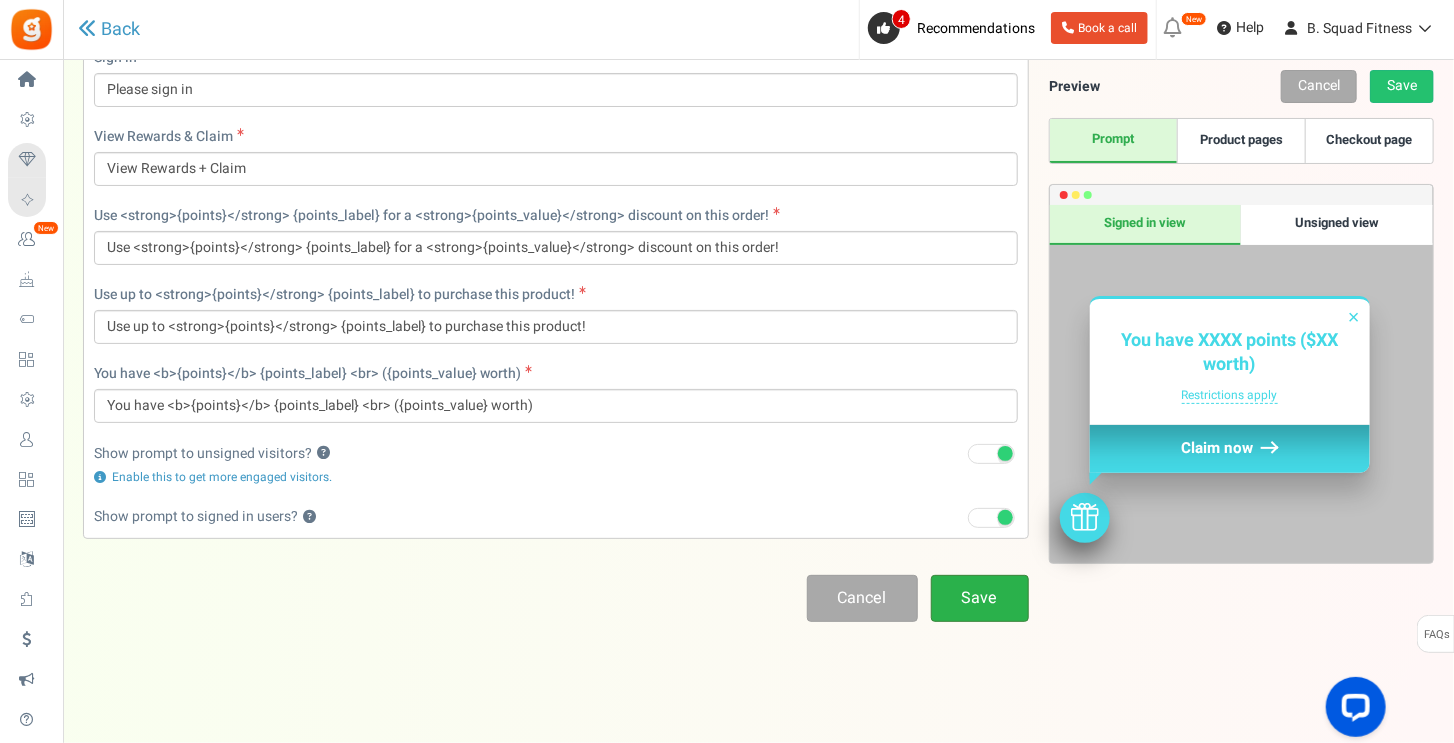 click on "Save" at bounding box center [980, 598] 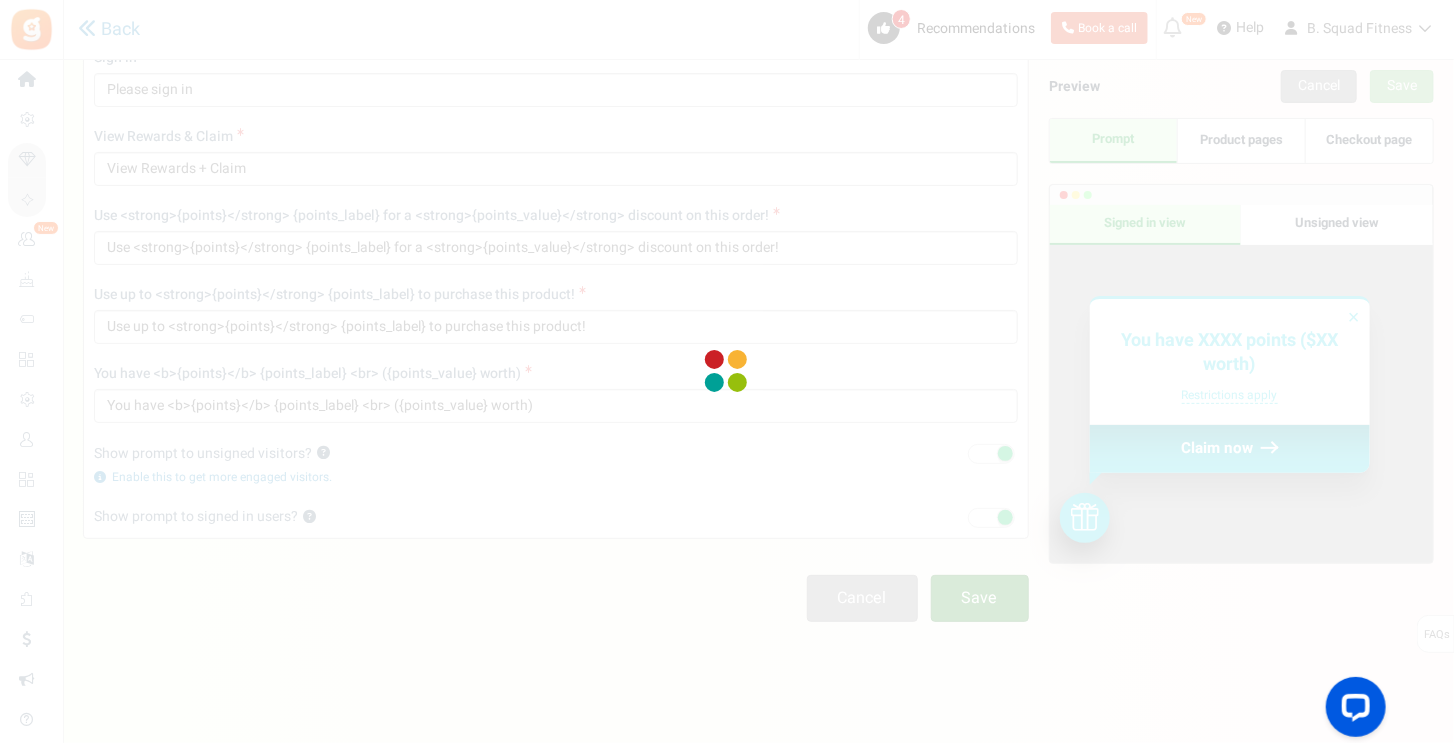 scroll, scrollTop: 67, scrollLeft: 0, axis: vertical 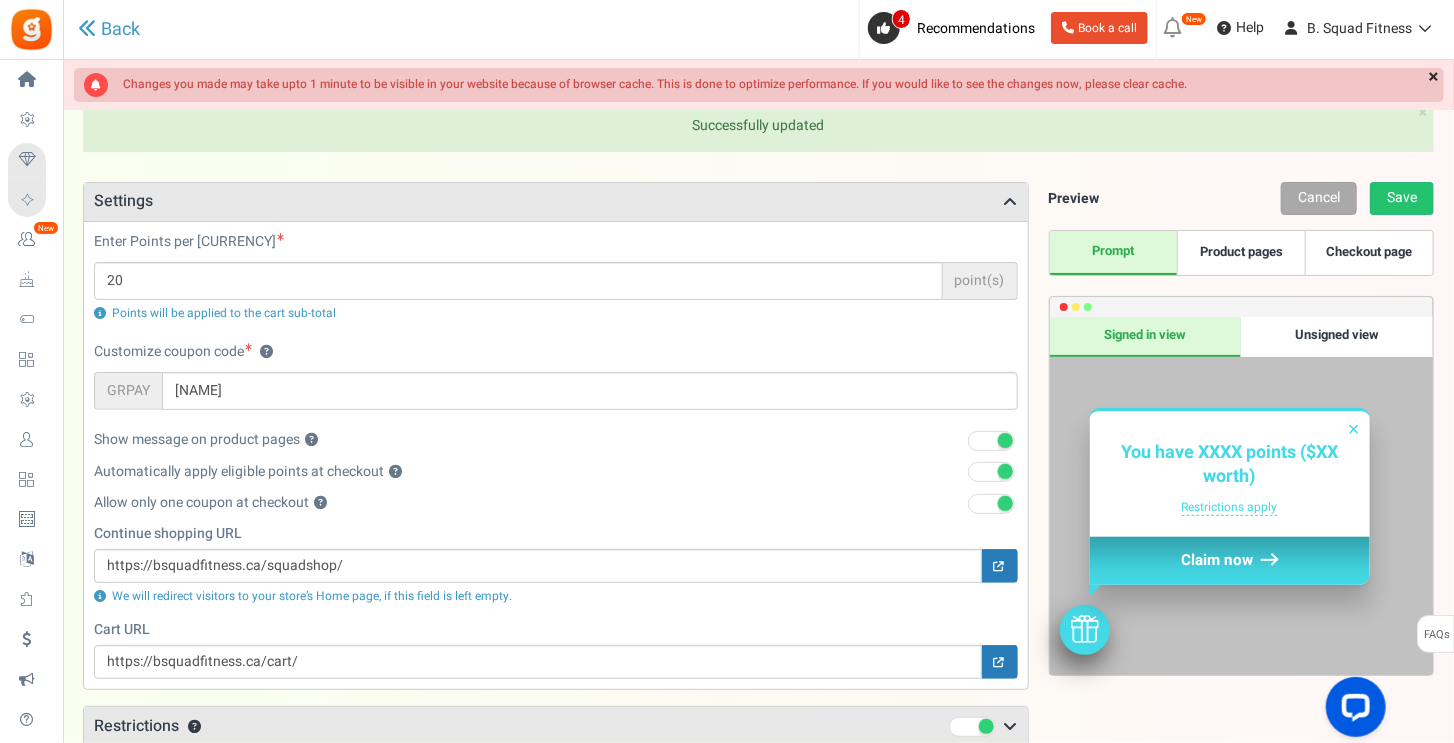 click on "×" at bounding box center (1433, 78) 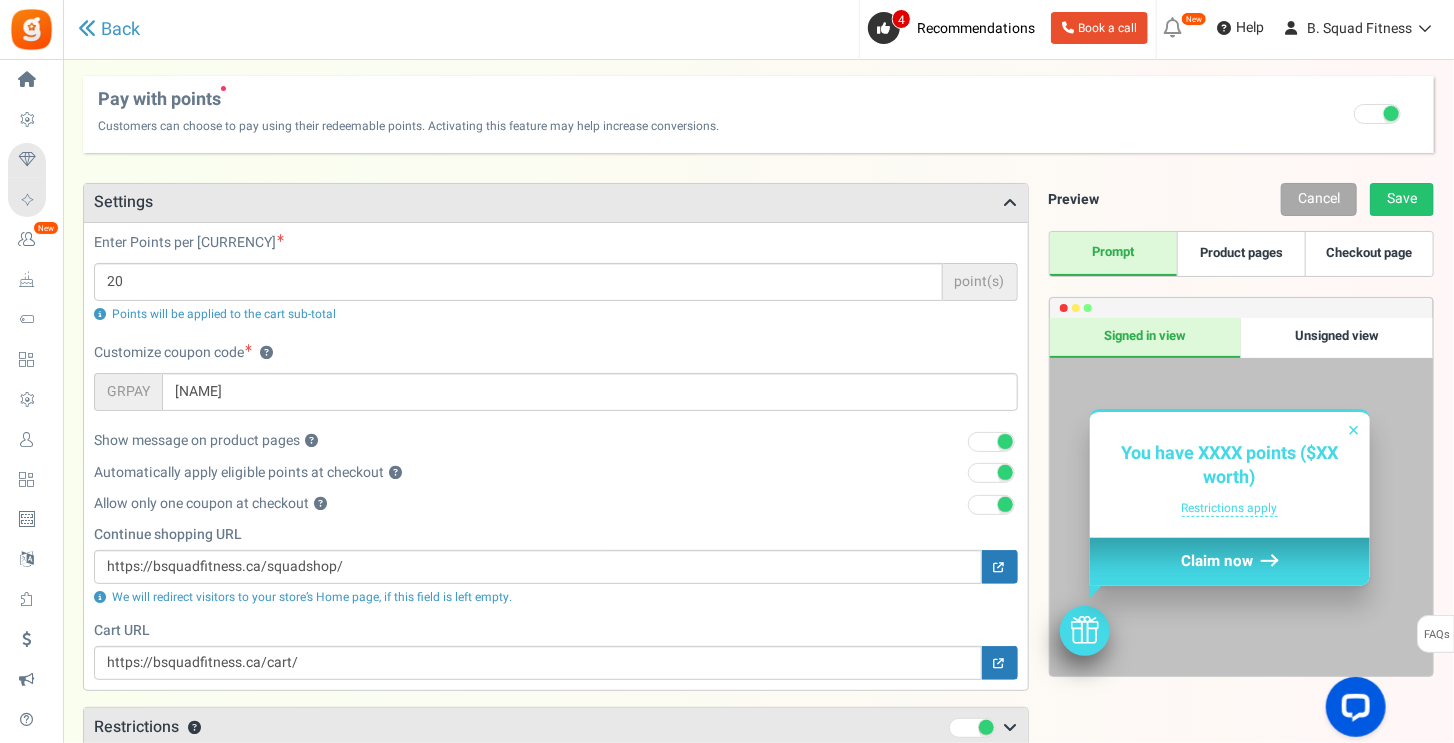 scroll, scrollTop: 0, scrollLeft: 0, axis: both 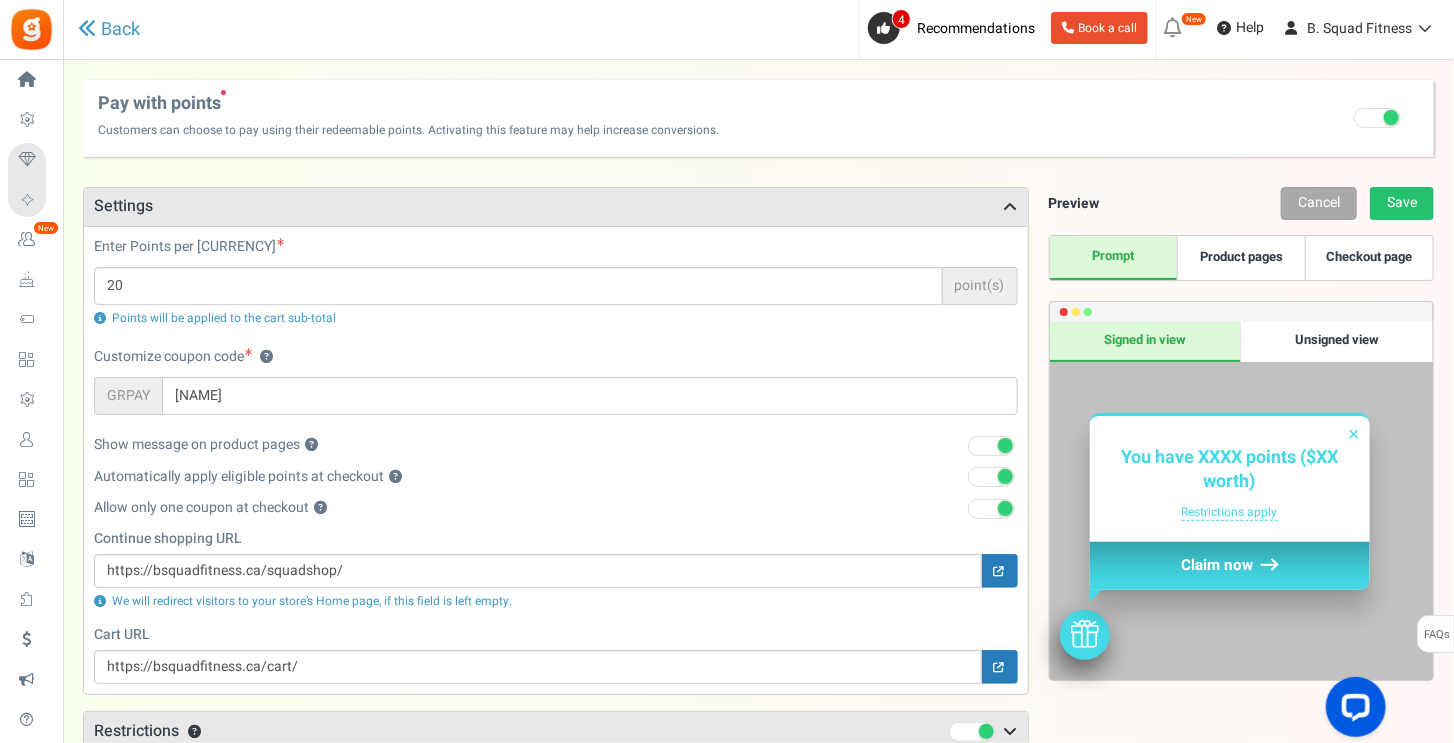 click on "Product pages" at bounding box center (1241, 258) 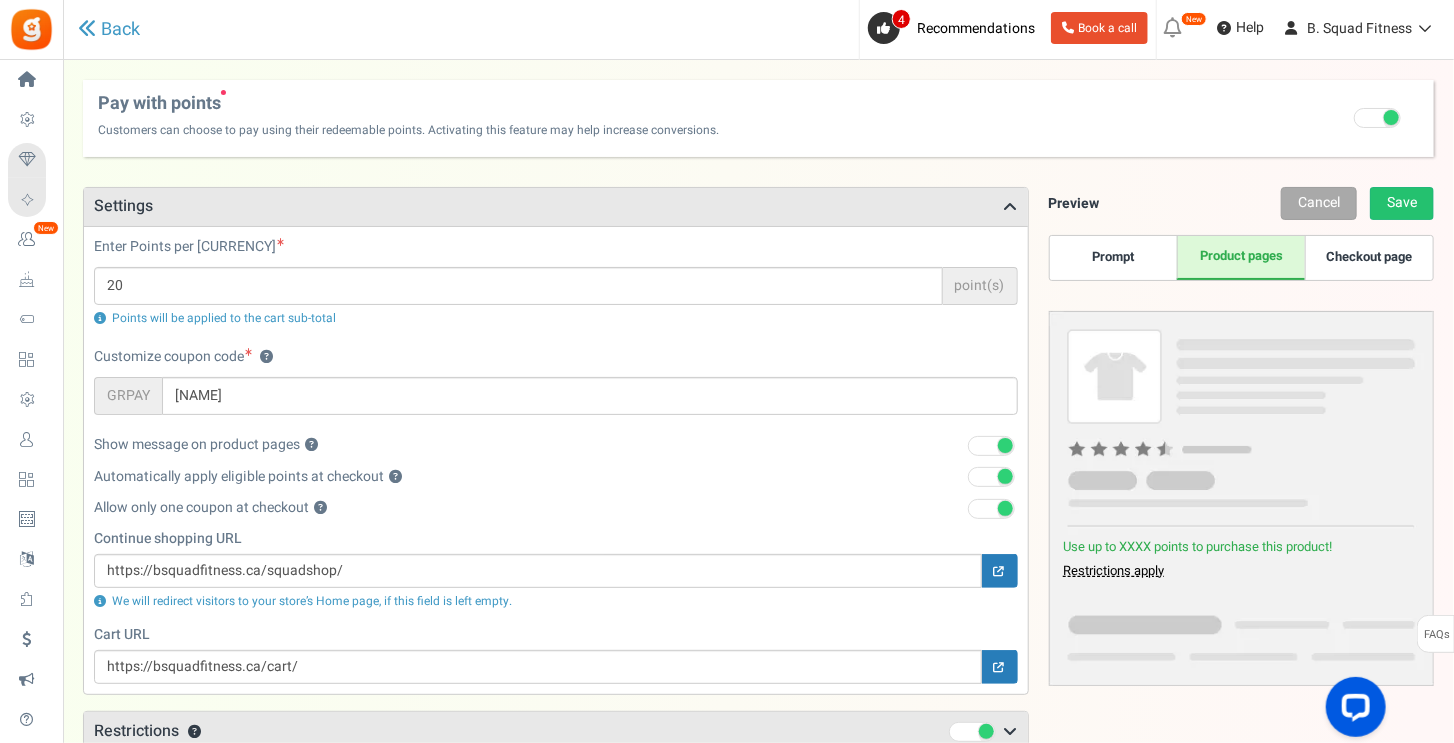 click on "Checkout page" at bounding box center [1369, 258] 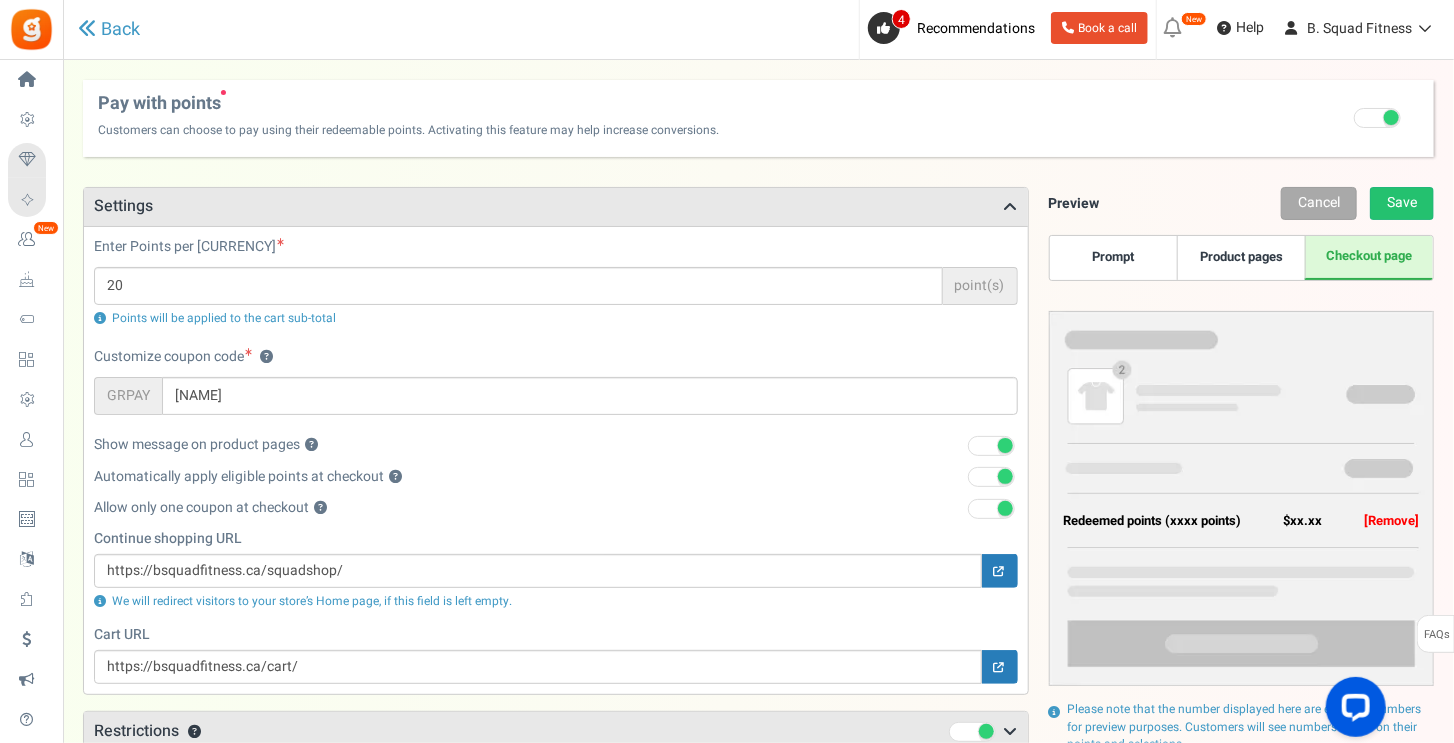 click on "Product pages" at bounding box center (1241, 258) 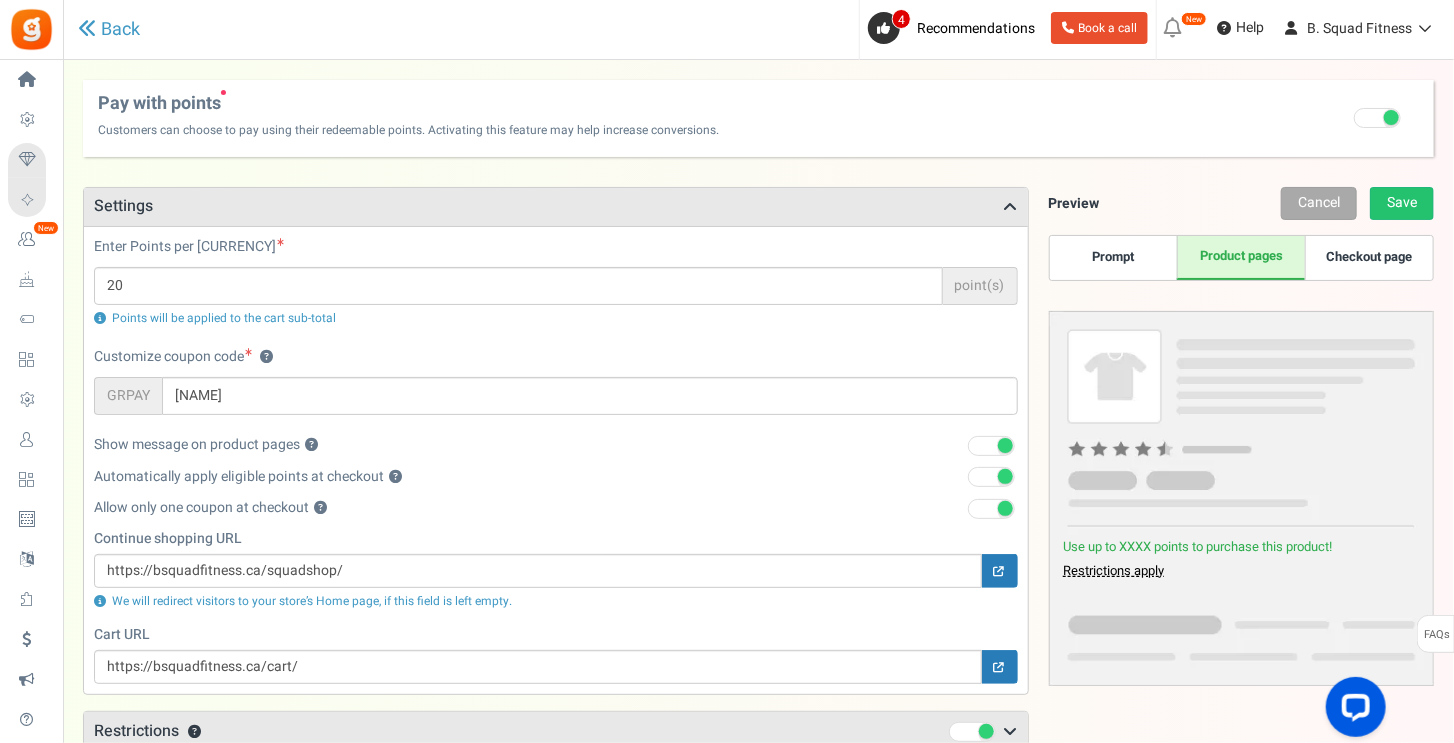 click at bounding box center [1173, 28] 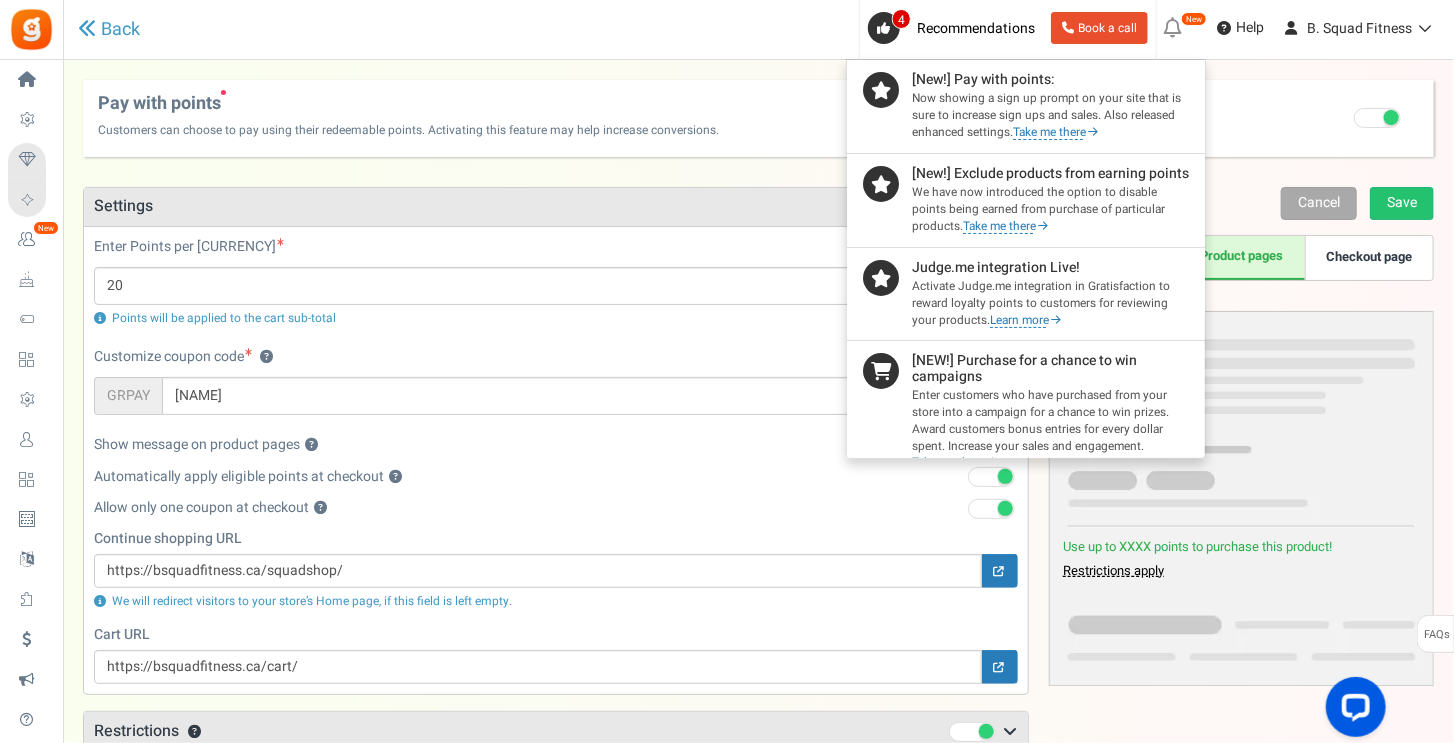click on "Take me there" at bounding box center (1006, 227) 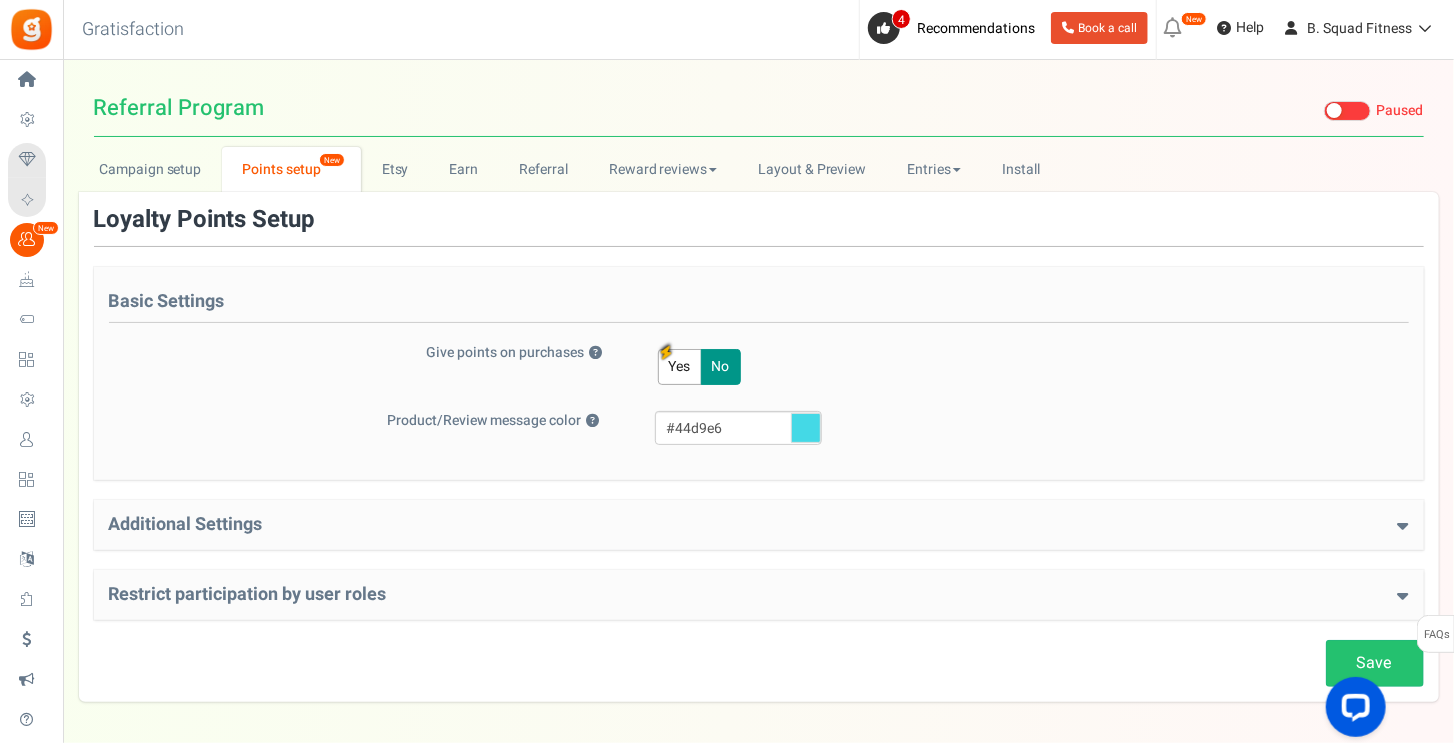 scroll, scrollTop: 0, scrollLeft: 0, axis: both 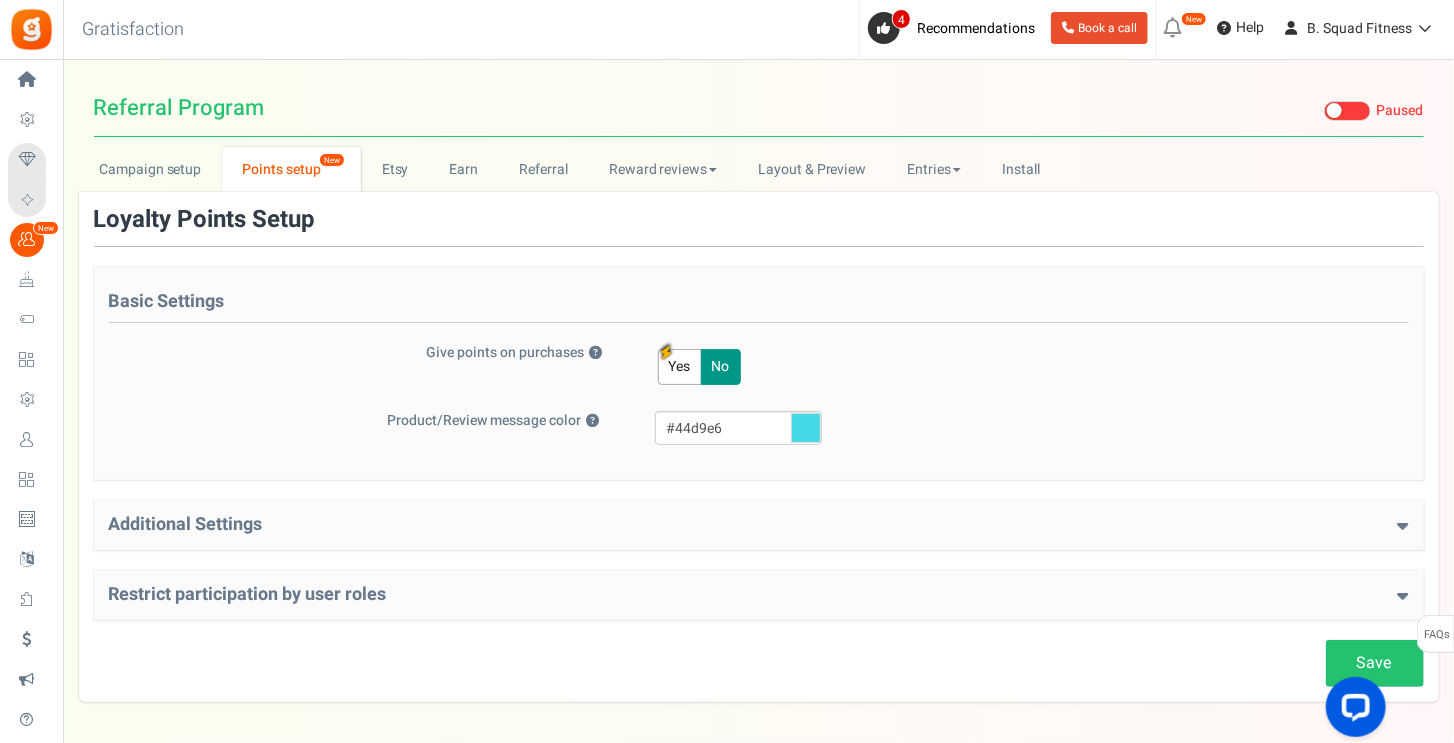 click on "Additional Settings
Welcome Bonus
?
Yes
No
Enter Welcome Points
200
Welcome Note
Welcome to B. Squad Fitness! You'll receive 200 Squad Points for joining our squad :)
Terms and Conditions URL
Signin URL
https://bsquadfitness.ca/myaccount/" at bounding box center [759, 525] 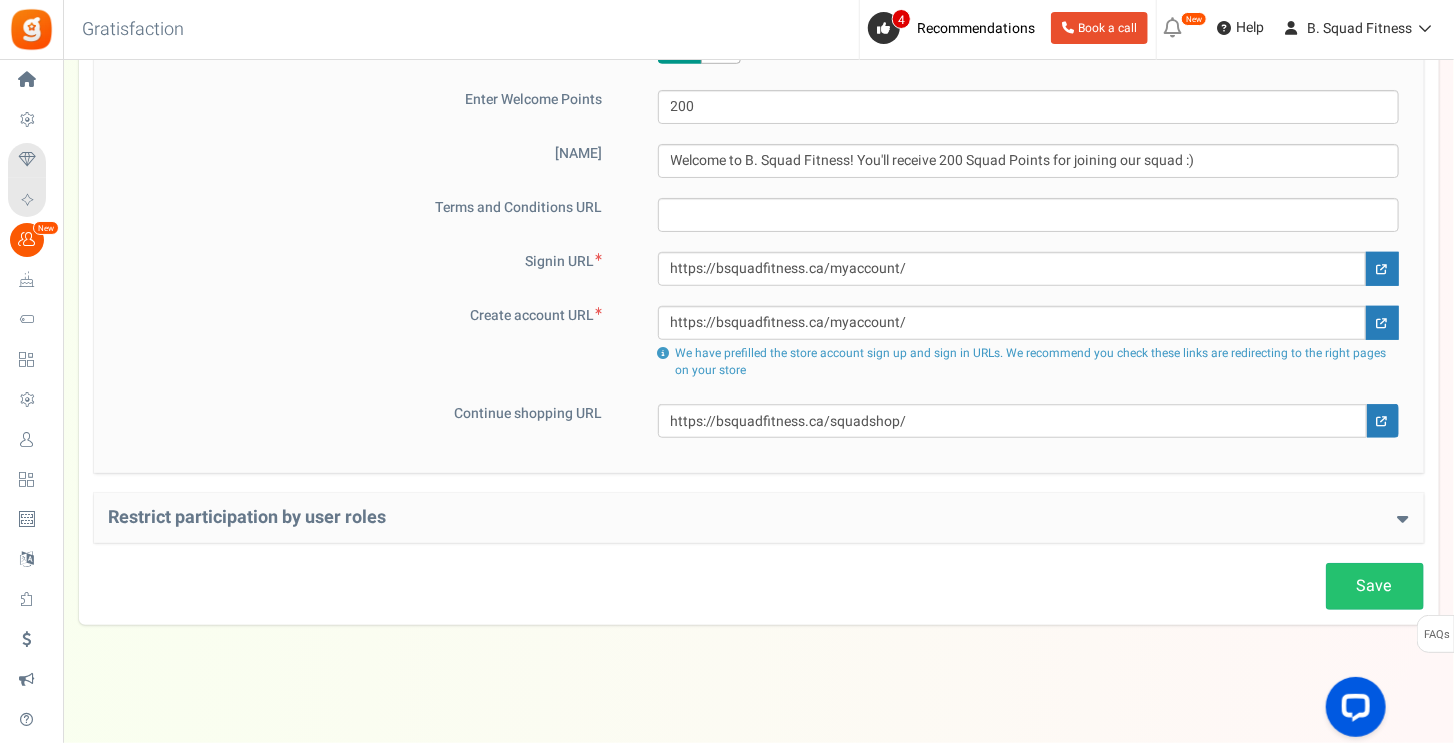 scroll, scrollTop: 540, scrollLeft: 0, axis: vertical 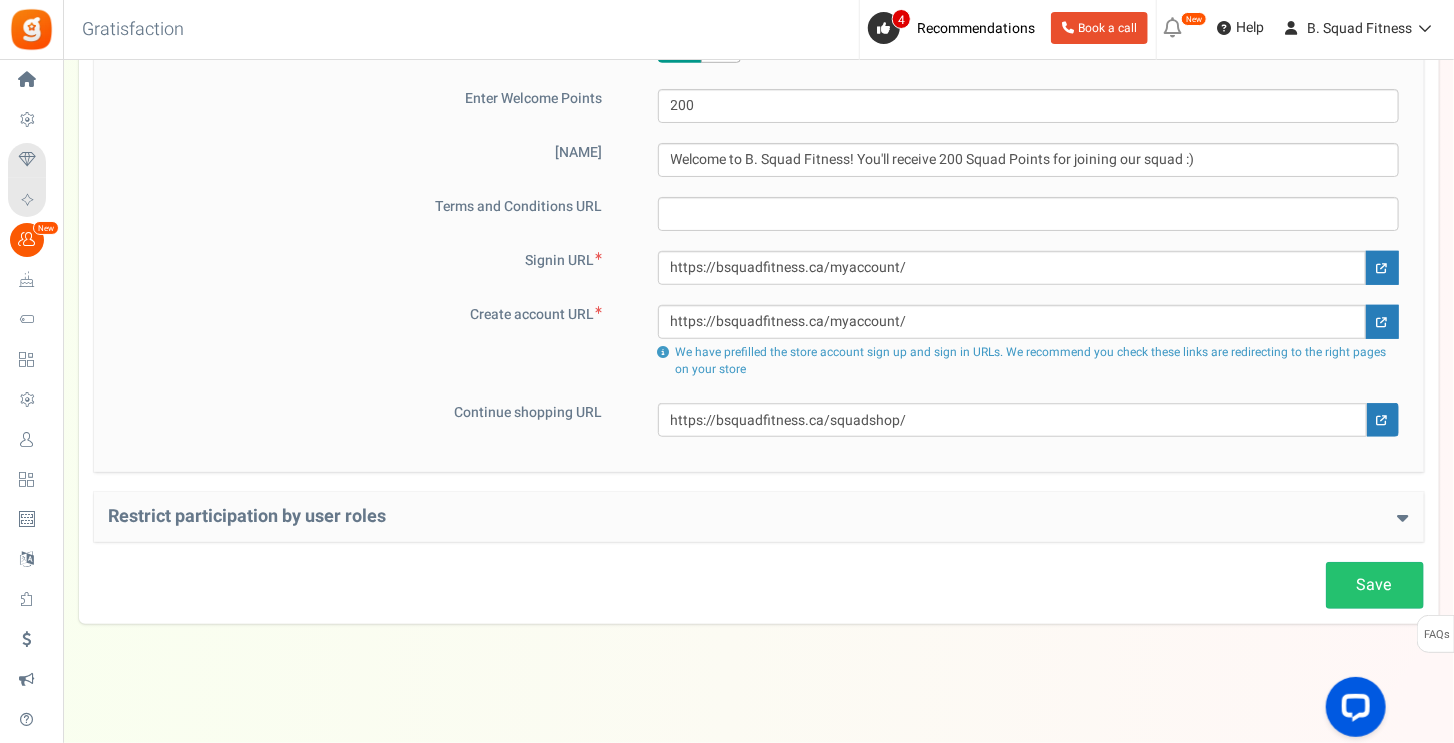 click on "Save
Loyalty Points Setup
Basic Settings
Give points on purchases
?
Yes
No
Points should be
Fixed
Percentage
value of purchase amount
100
%    of purchase amount.
For every
90
CA$ purchase,
reward
100
point(s)
? ? ?" at bounding box center [759, 138] 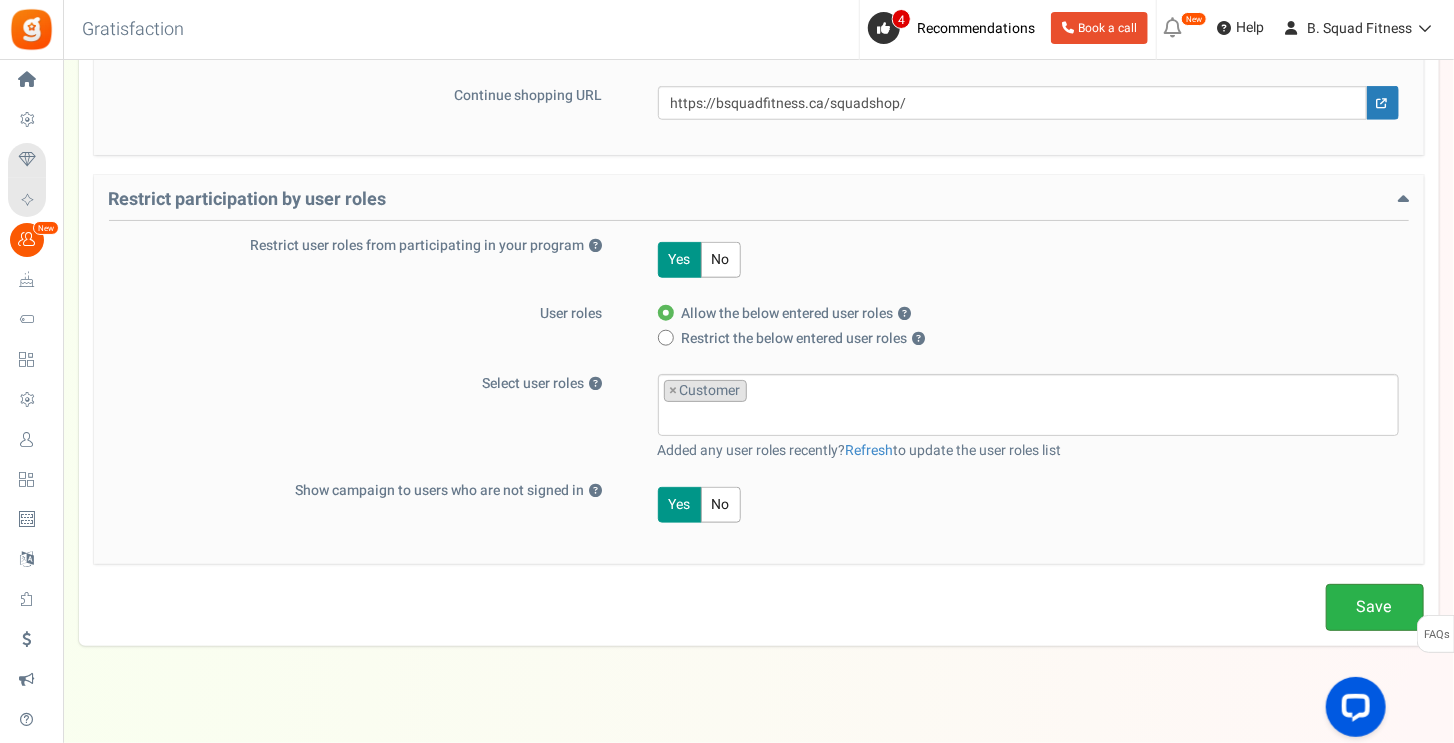 scroll, scrollTop: 876, scrollLeft: 0, axis: vertical 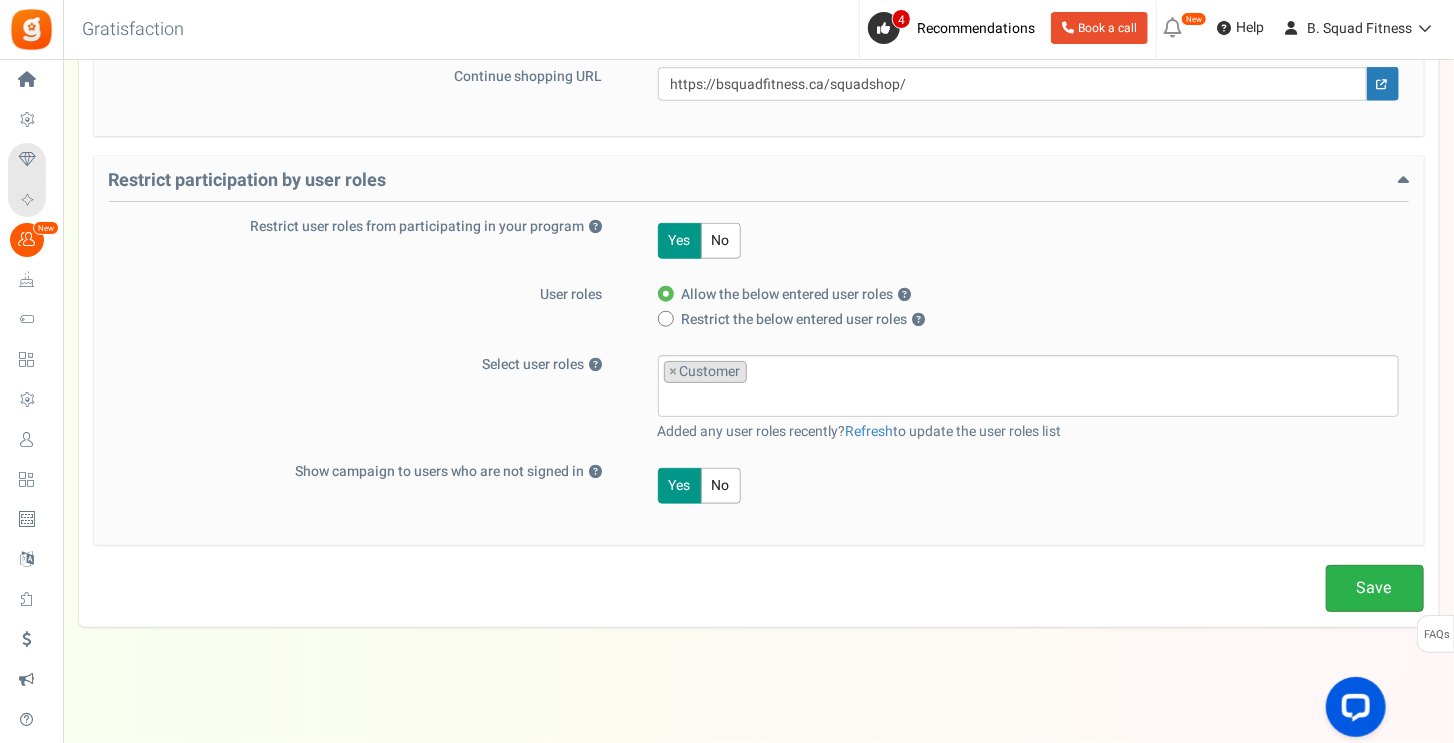 click on "Save" at bounding box center (1375, 588) 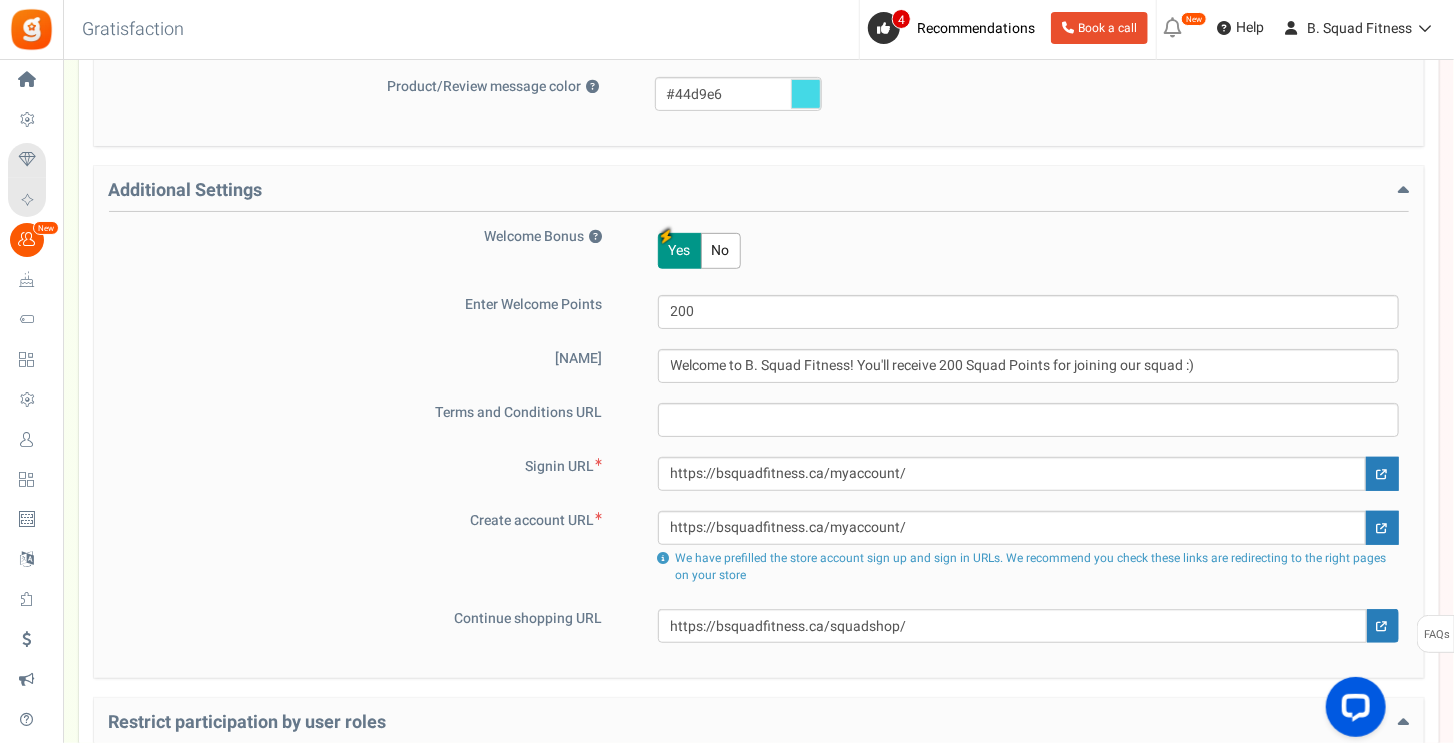 scroll, scrollTop: 0, scrollLeft: 0, axis: both 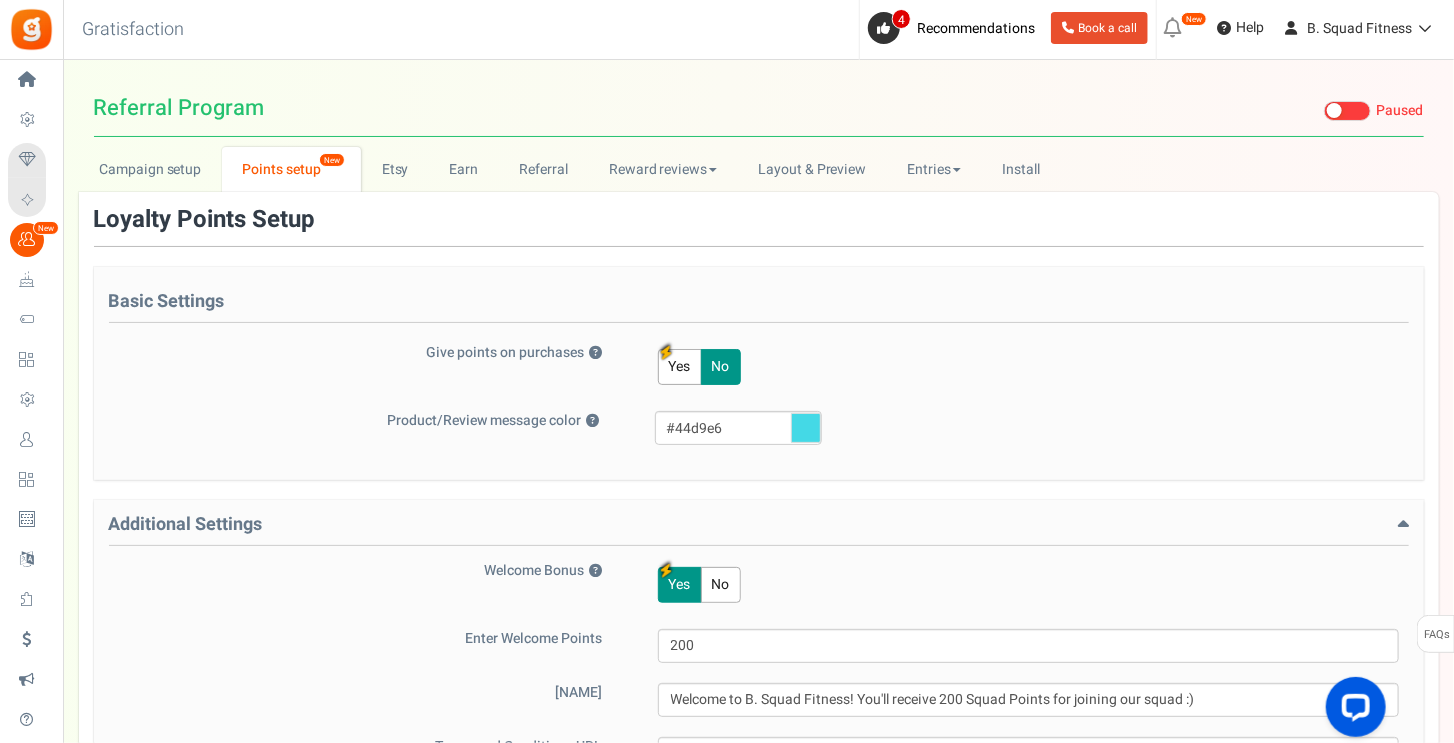 click at bounding box center [1173, 28] 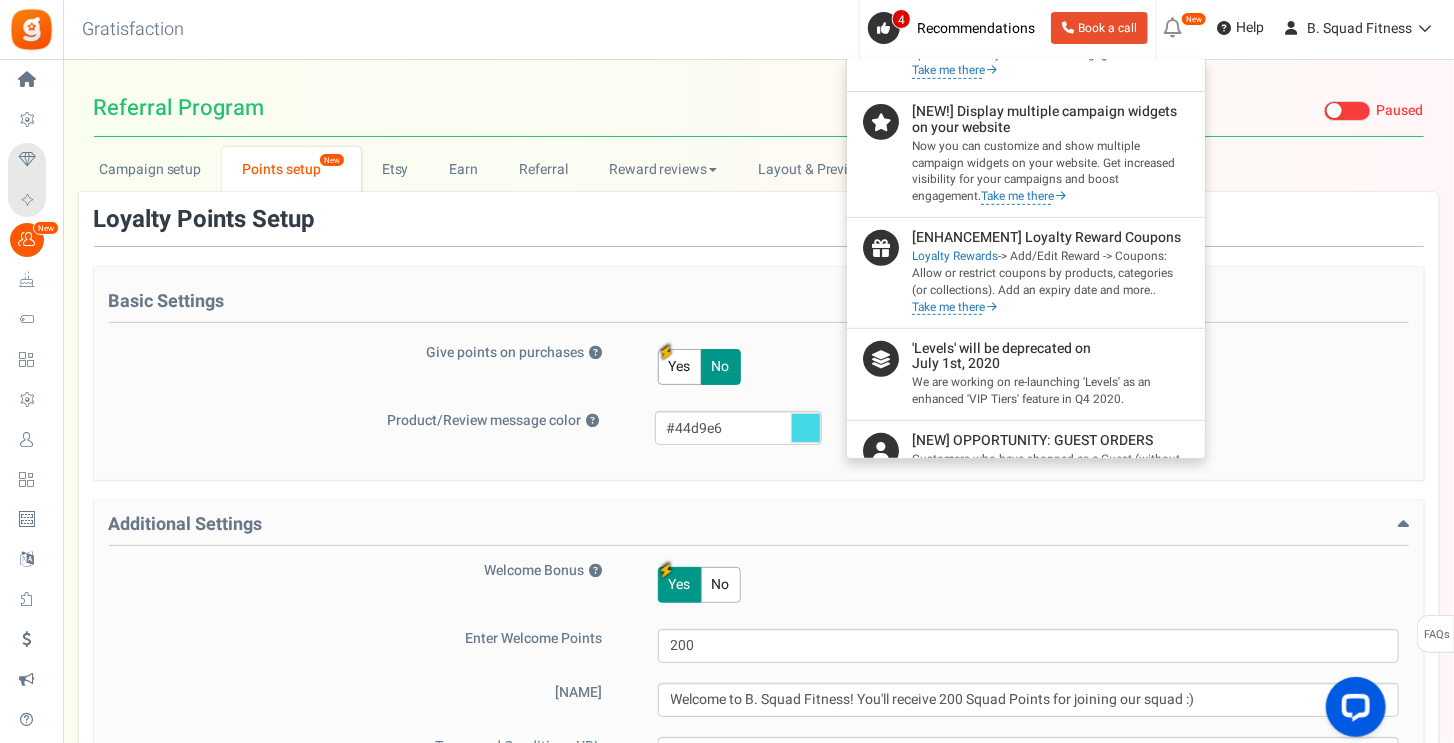 scroll, scrollTop: 400, scrollLeft: 0, axis: vertical 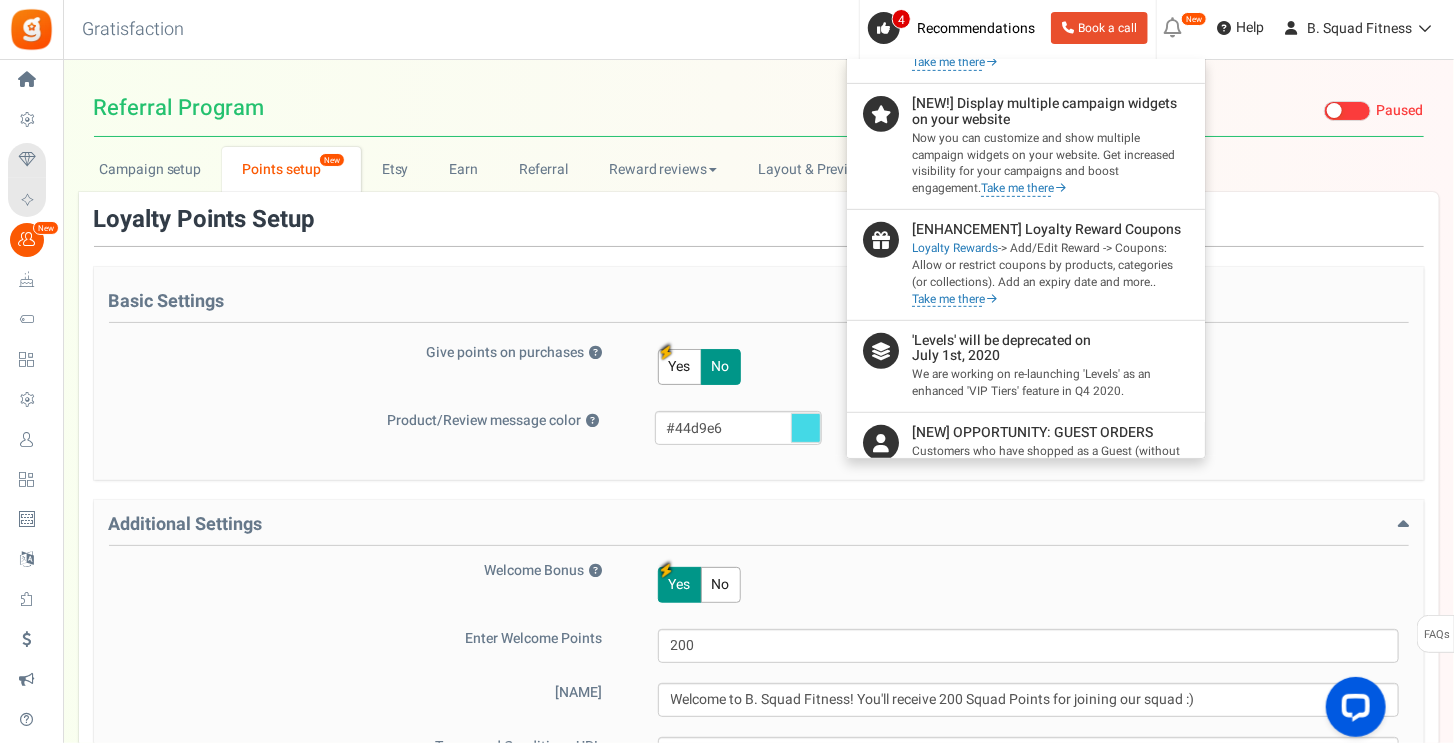 click on "Take me there" at bounding box center (955, 300) 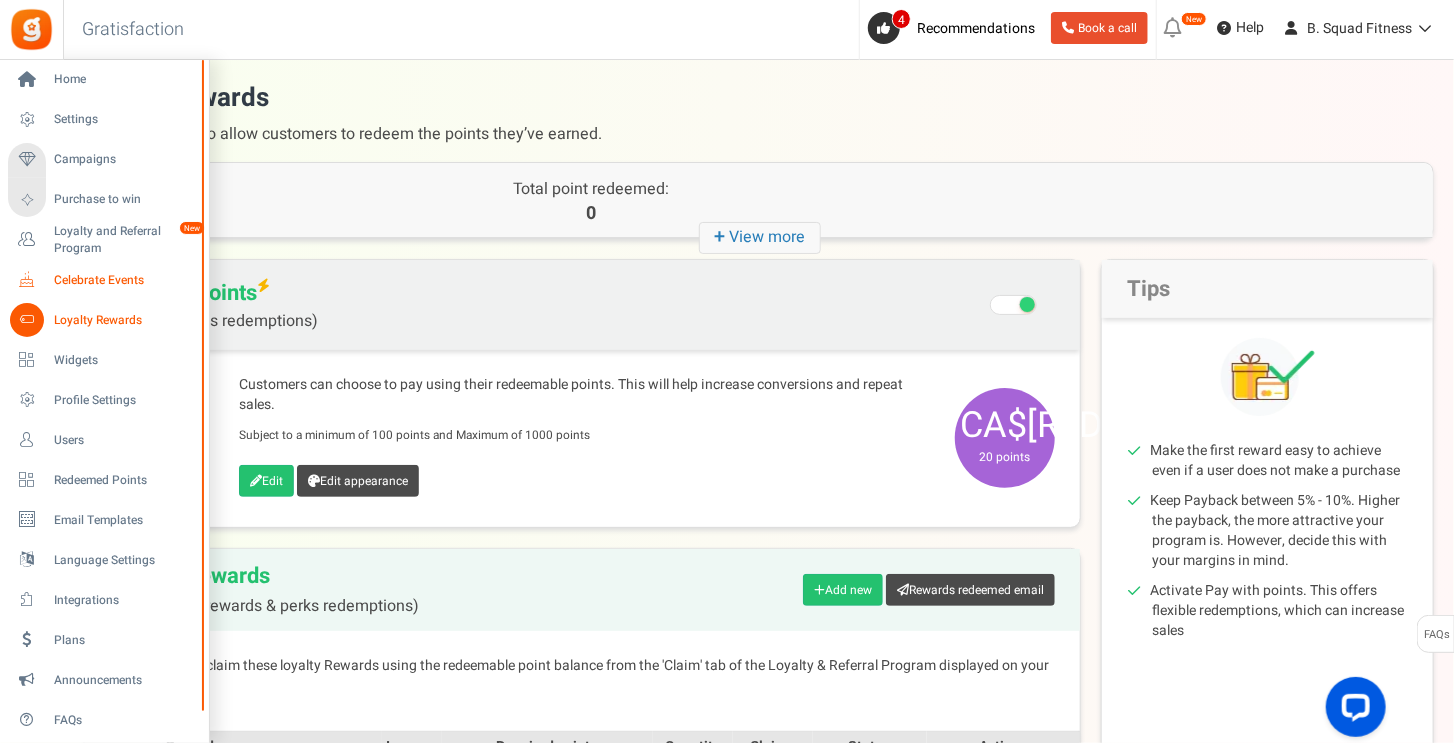 click at bounding box center (27, 280) 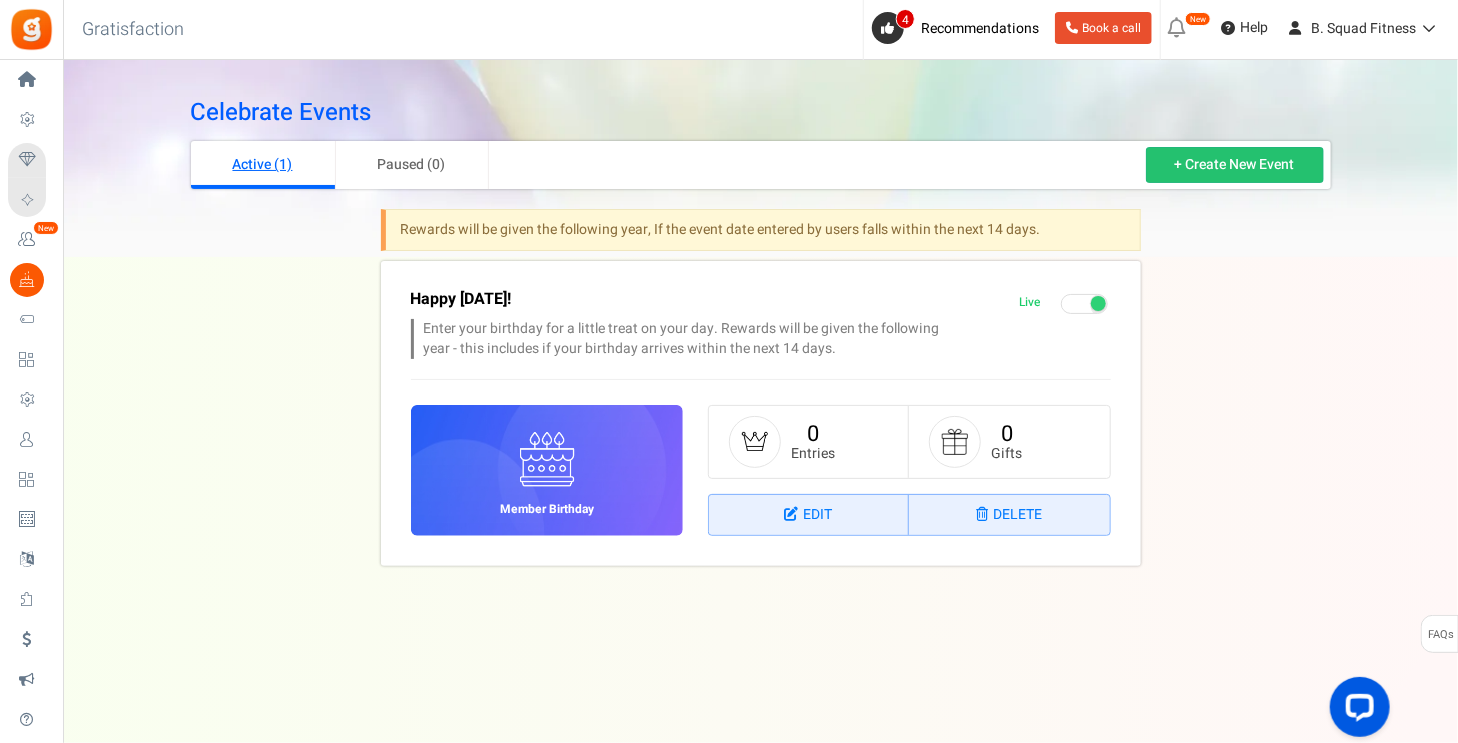 click on "Active (1)" at bounding box center (263, 165) 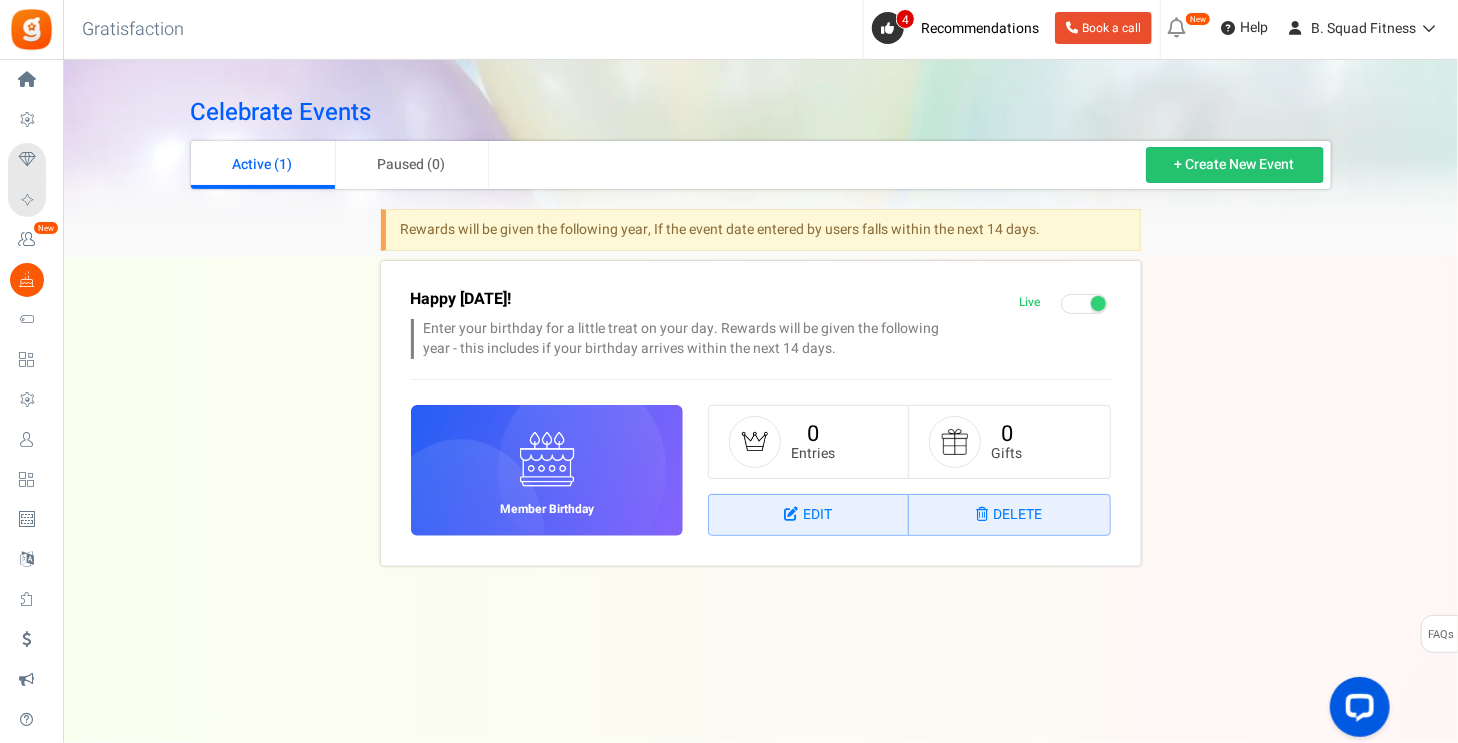 click at bounding box center [1084, 304] 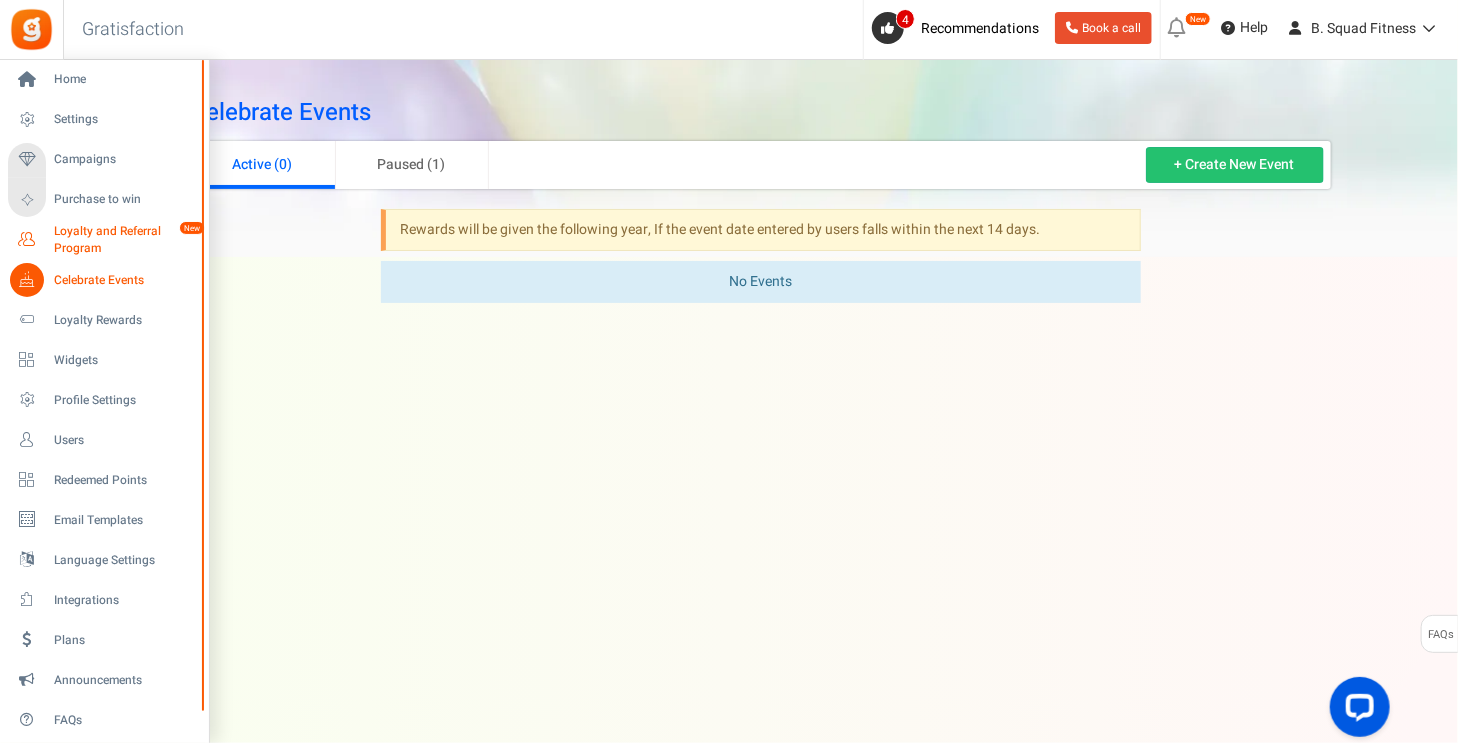 click on "Loyalty and Referral Program" at bounding box center (127, 240) 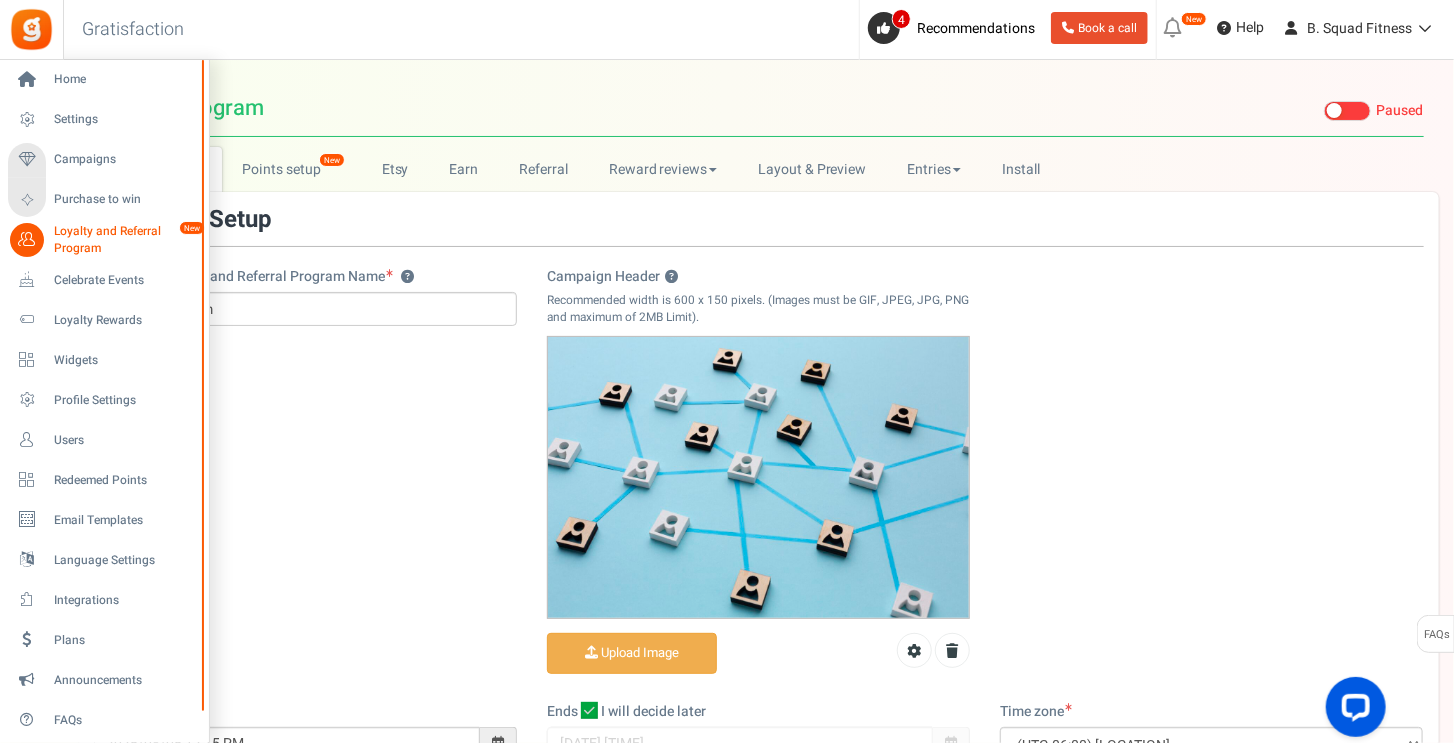 scroll, scrollTop: 0, scrollLeft: 0, axis: both 